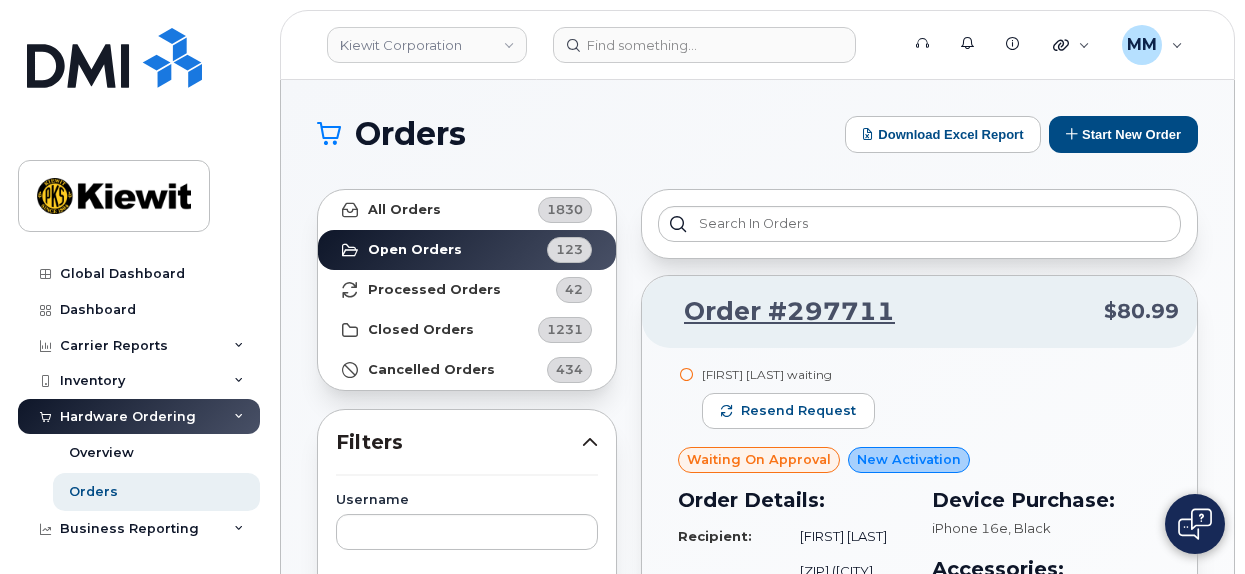 scroll, scrollTop: 93, scrollLeft: 0, axis: vertical 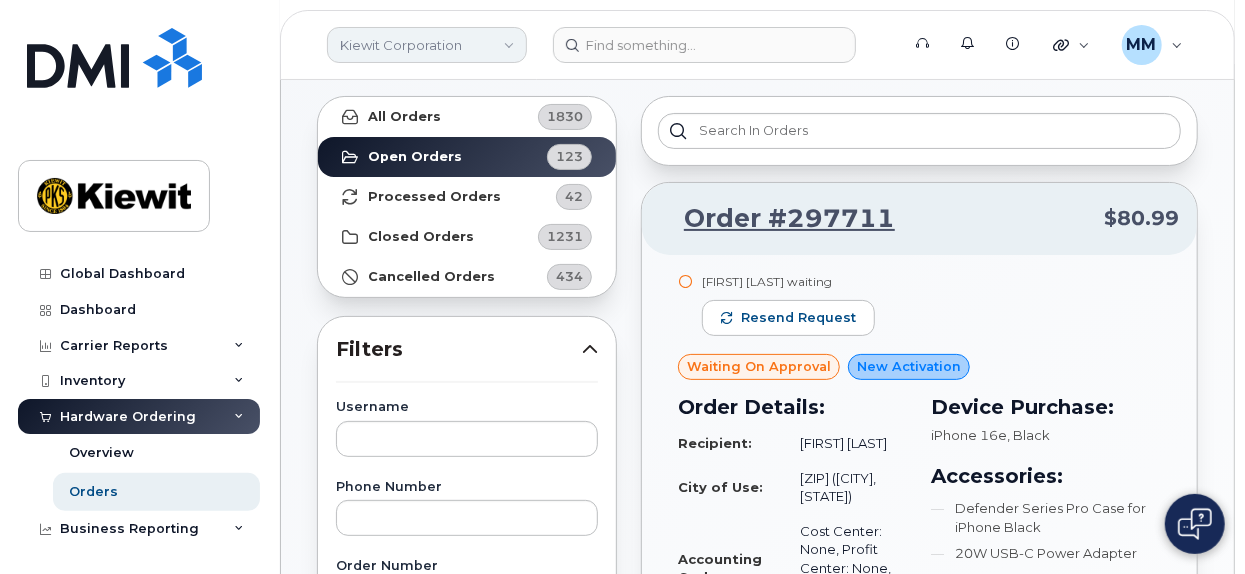 click on "Kiewit Corporation" 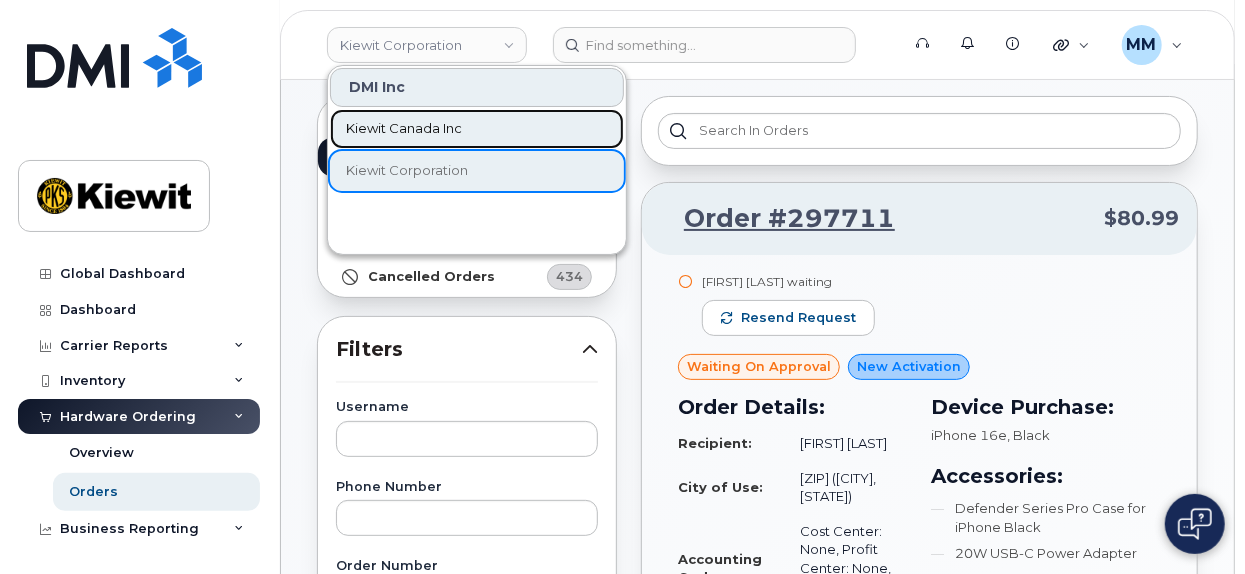 click on "Kiewit Canada Inc" 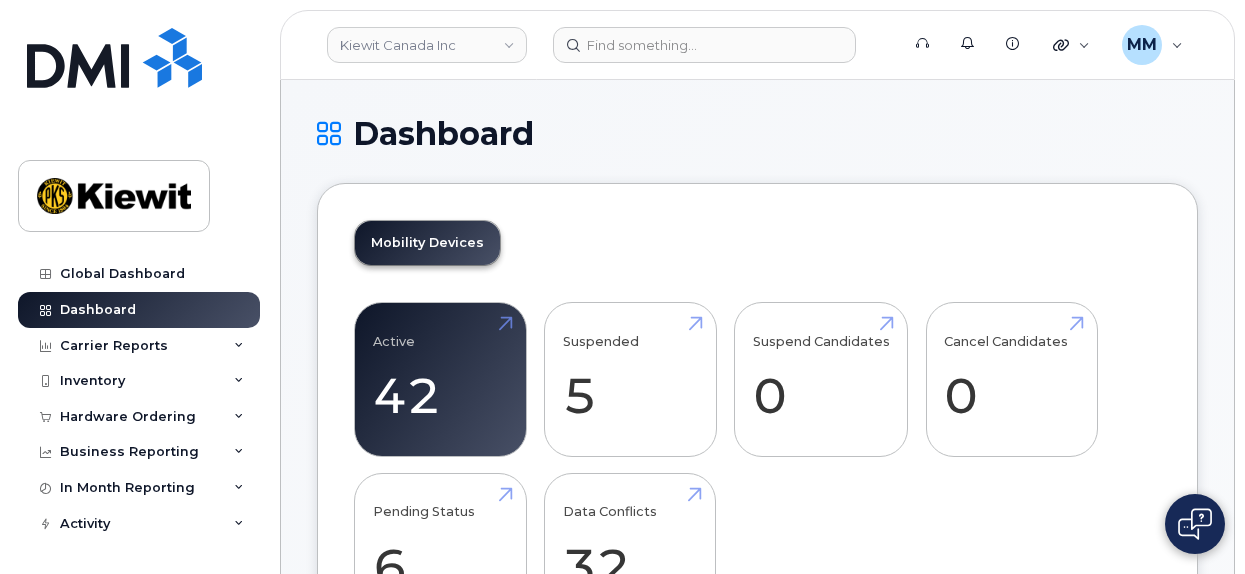 scroll, scrollTop: 0, scrollLeft: 0, axis: both 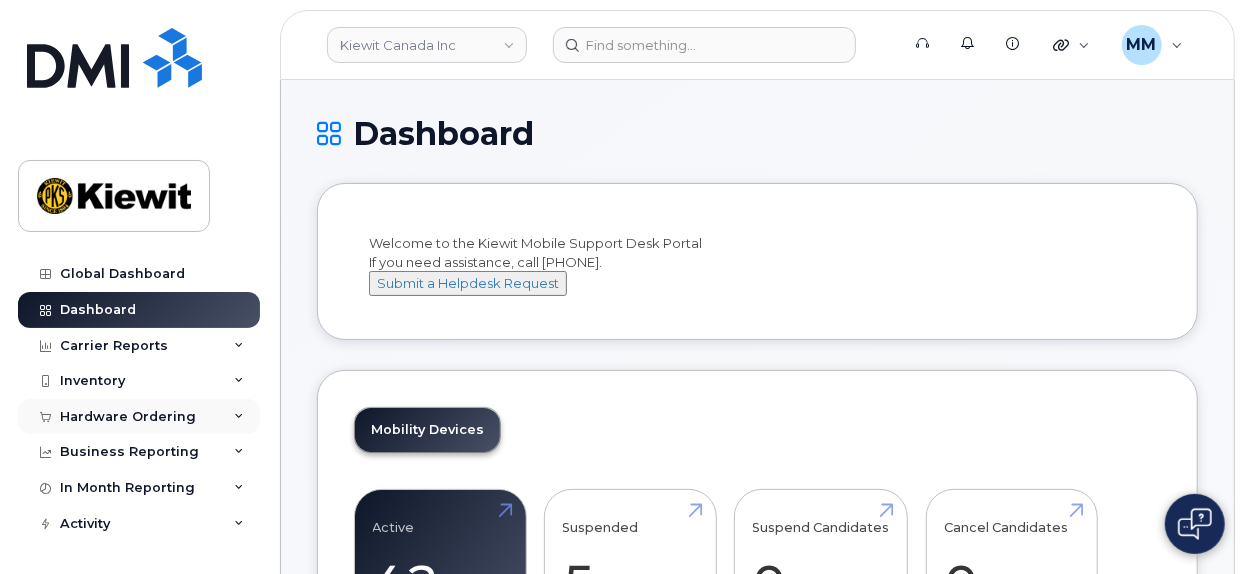 click on "Hardware Ordering" 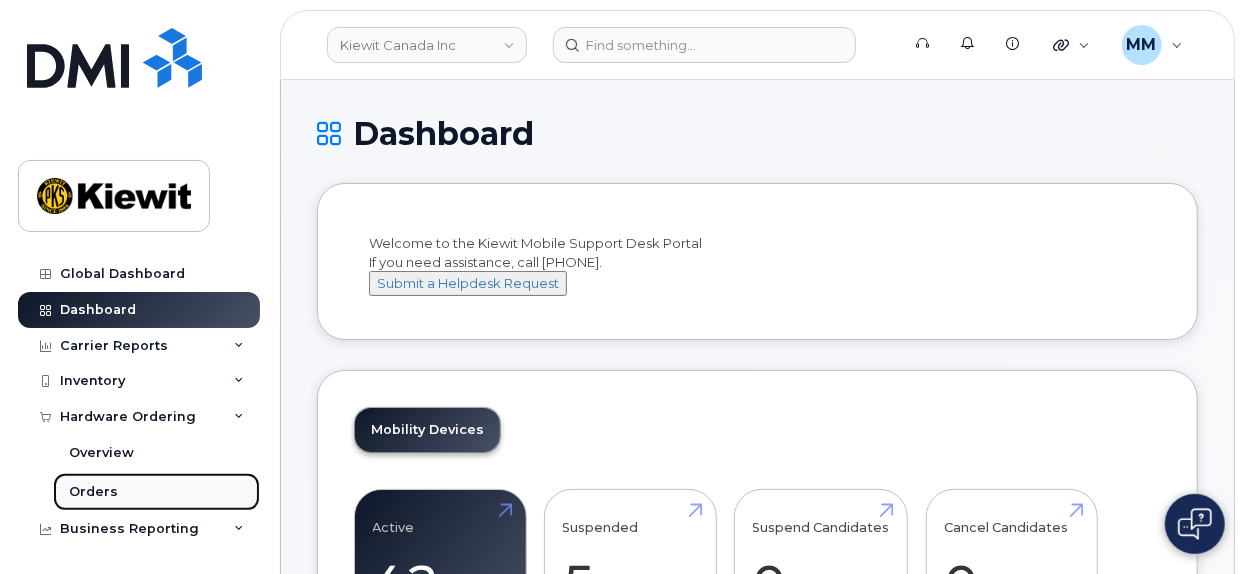 drag, startPoint x: 138, startPoint y: 493, endPoint x: 151, endPoint y: 497, distance: 13.601471 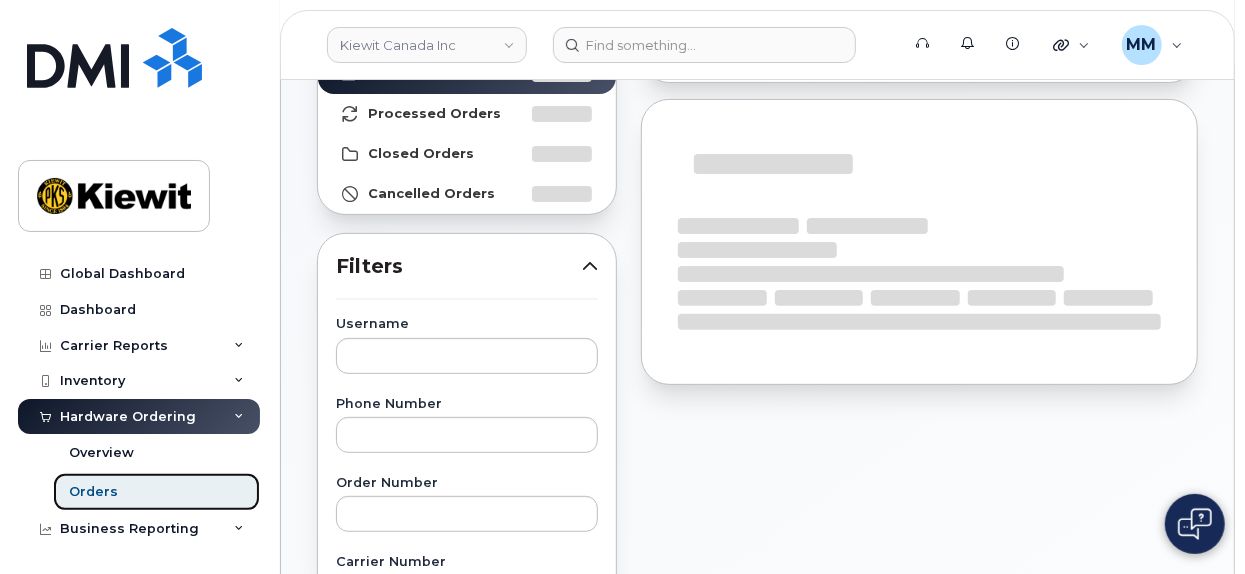 scroll, scrollTop: 200, scrollLeft: 0, axis: vertical 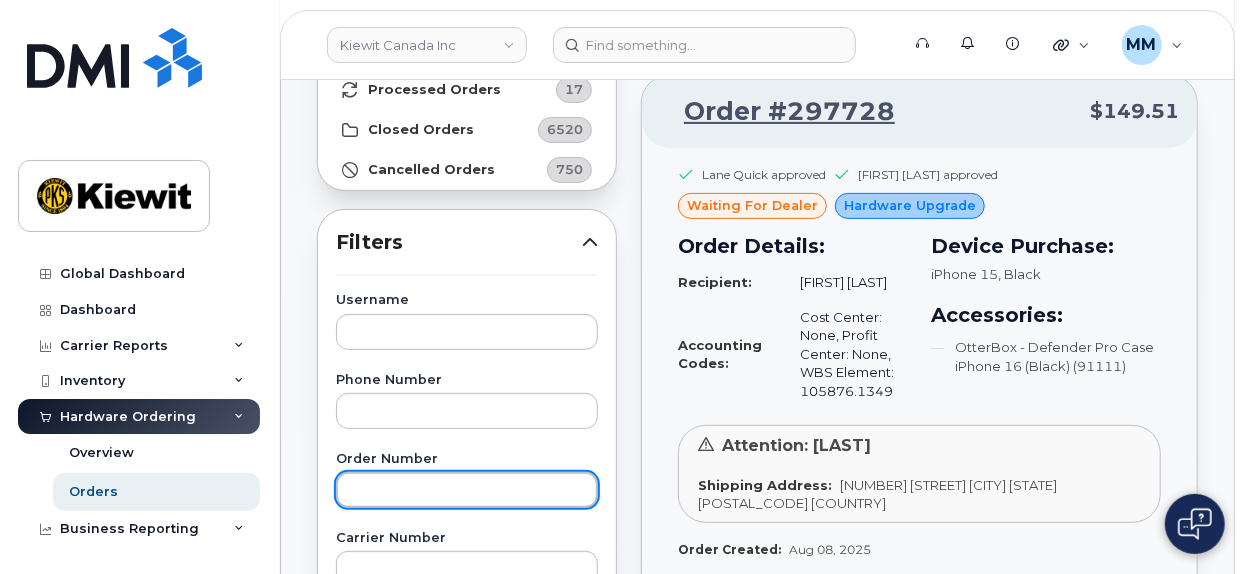 click 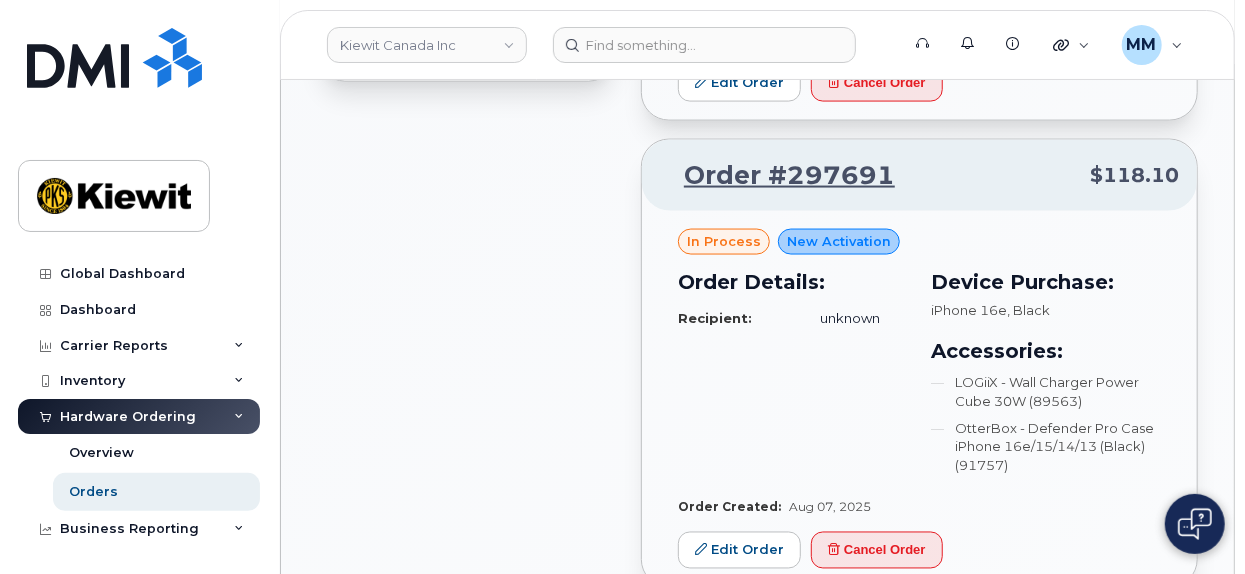 scroll, scrollTop: 1400, scrollLeft: 0, axis: vertical 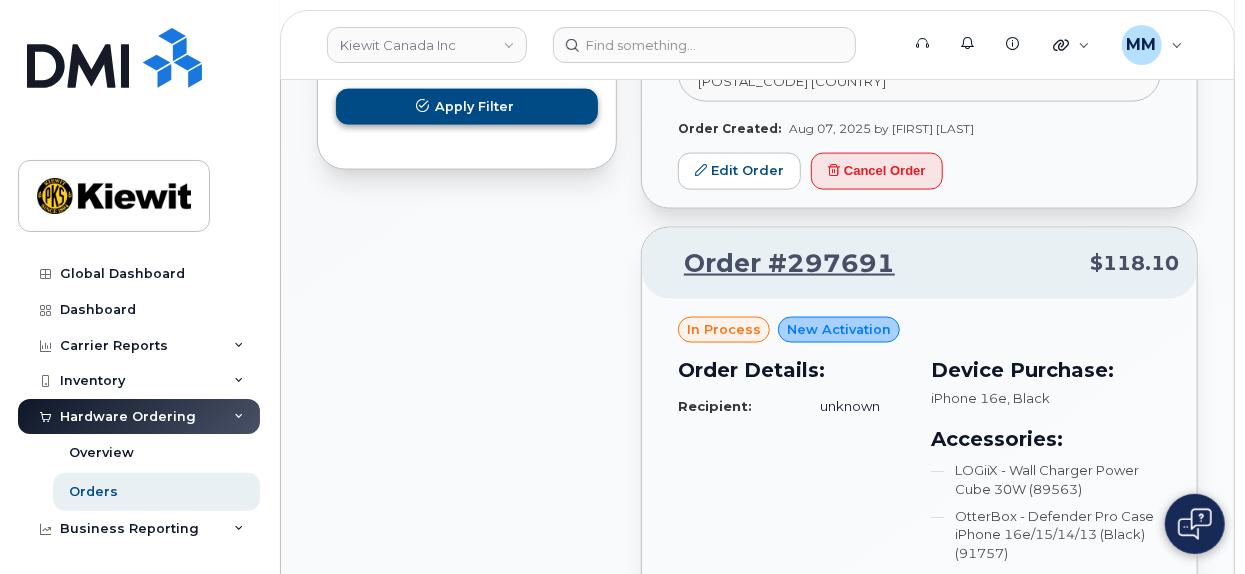 type on "297709" 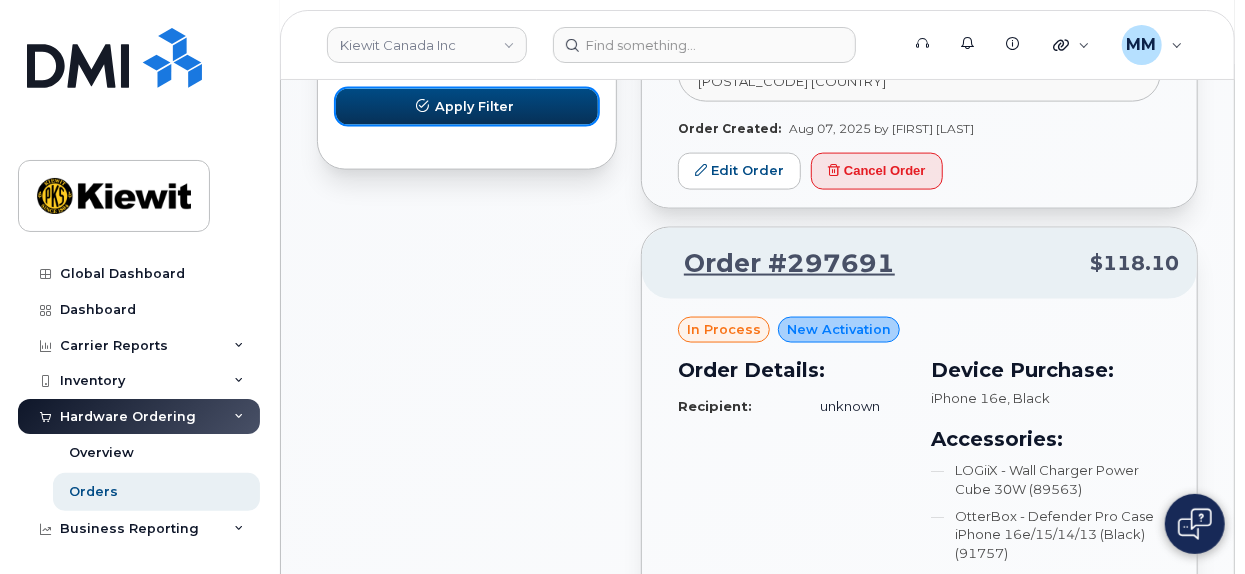 click on "Apply Filter" 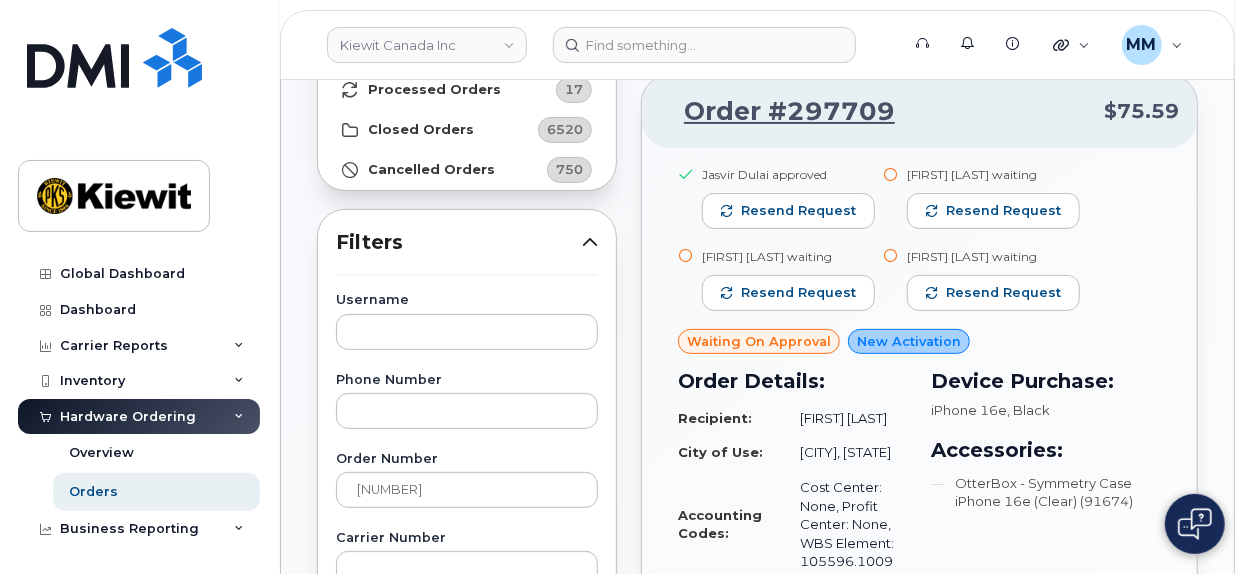 scroll, scrollTop: 193, scrollLeft: 0, axis: vertical 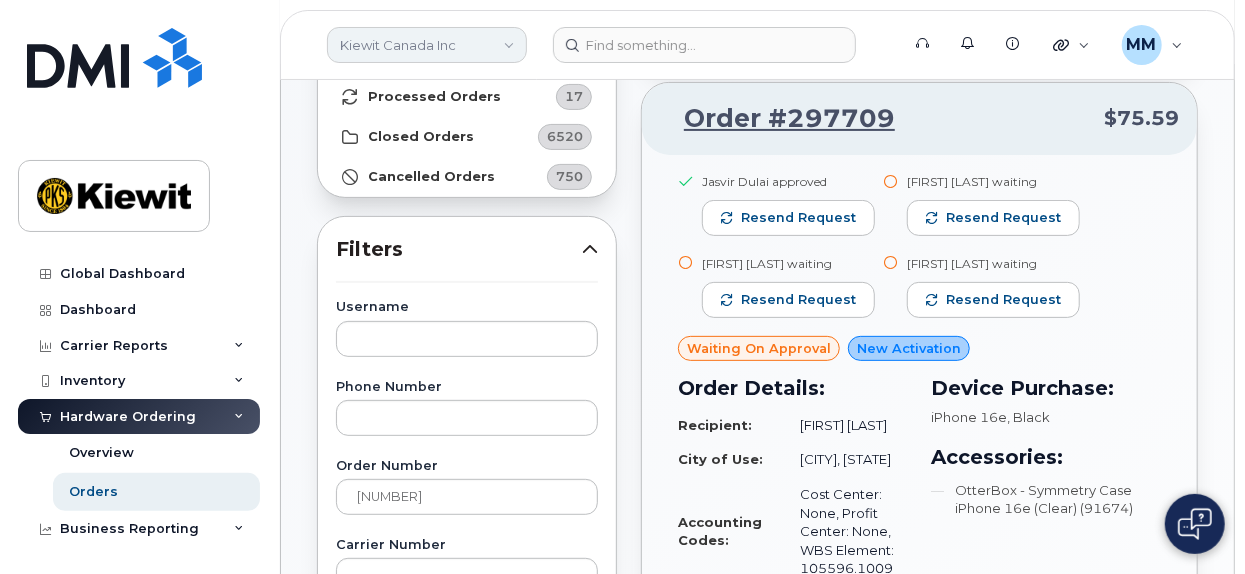 click on "Kiewit Canada Inc" 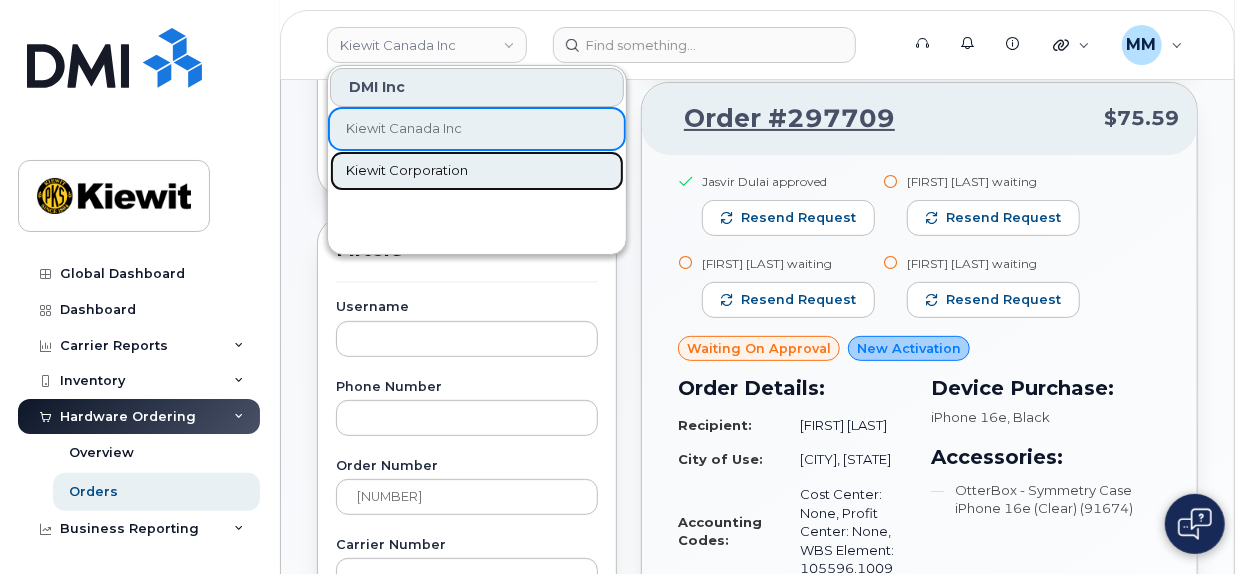 click on "Kiewit Corporation" 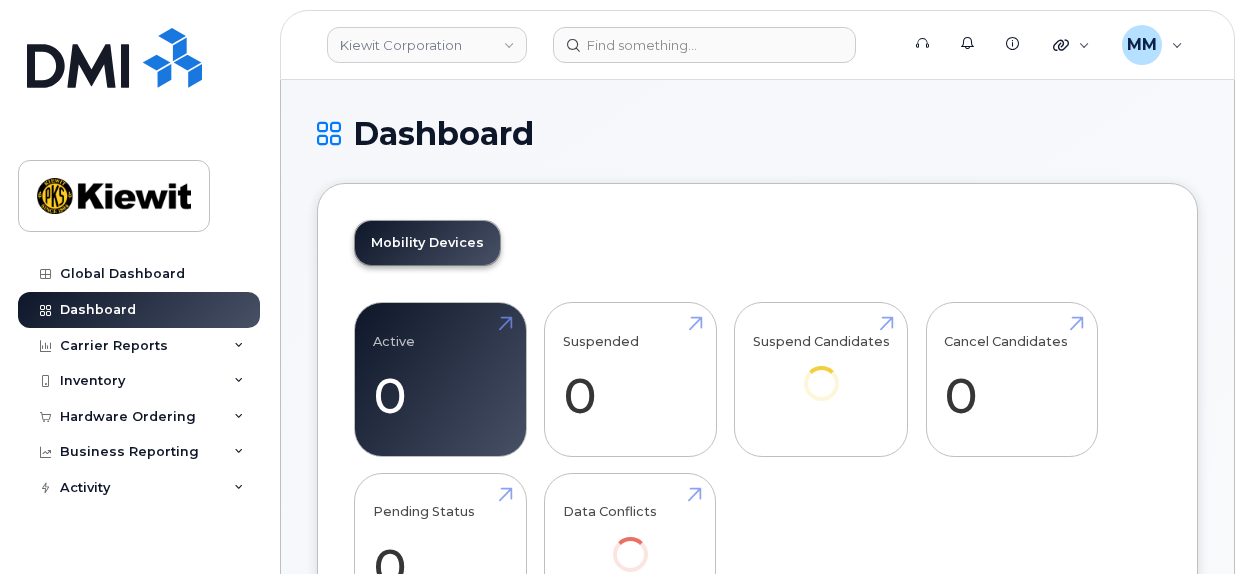 scroll, scrollTop: 0, scrollLeft: 0, axis: both 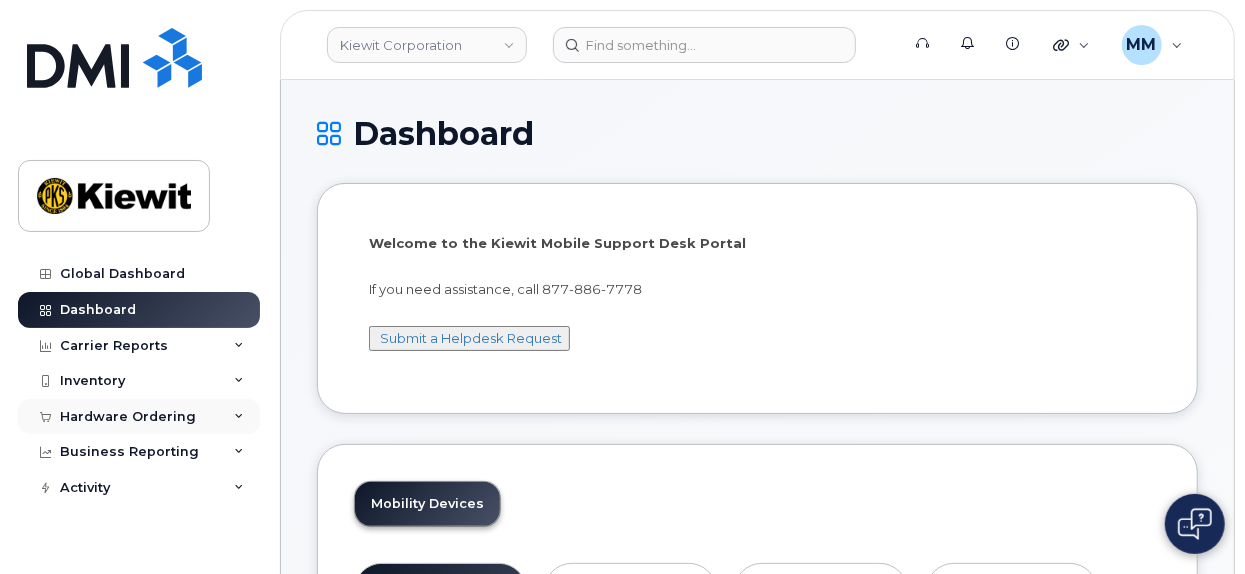click on "Hardware Ordering" 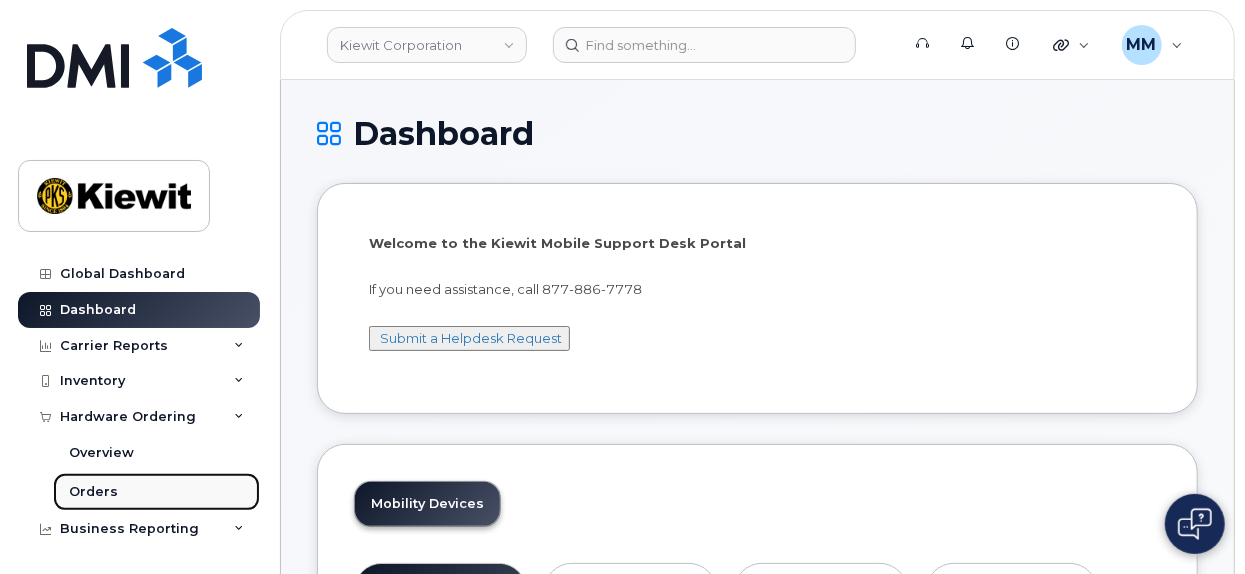 click on "Orders" 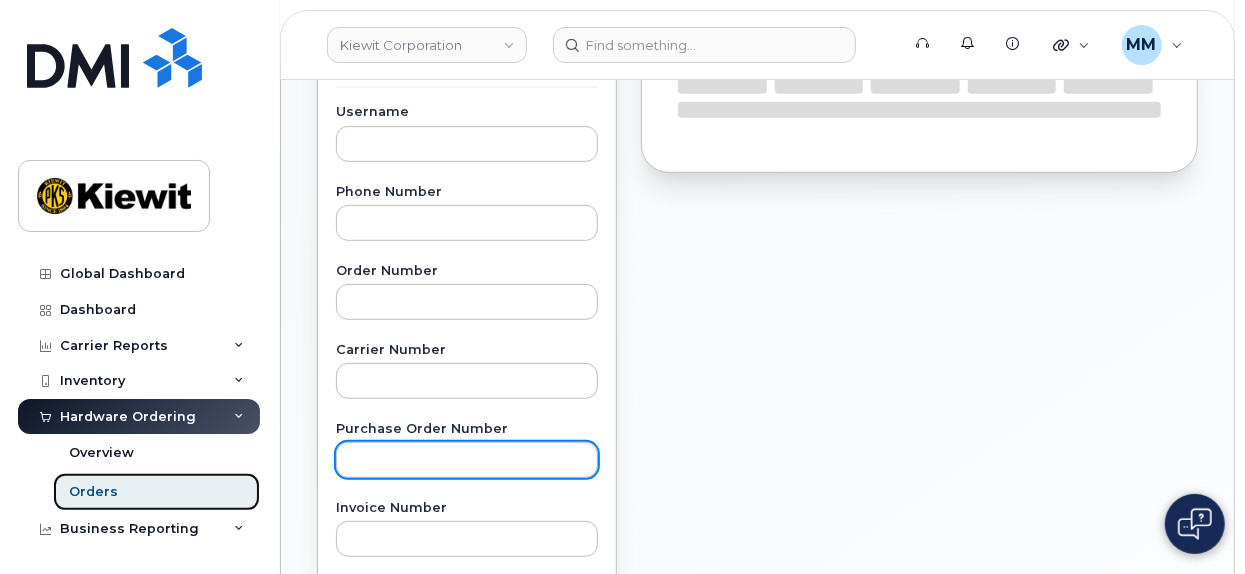 scroll, scrollTop: 400, scrollLeft: 0, axis: vertical 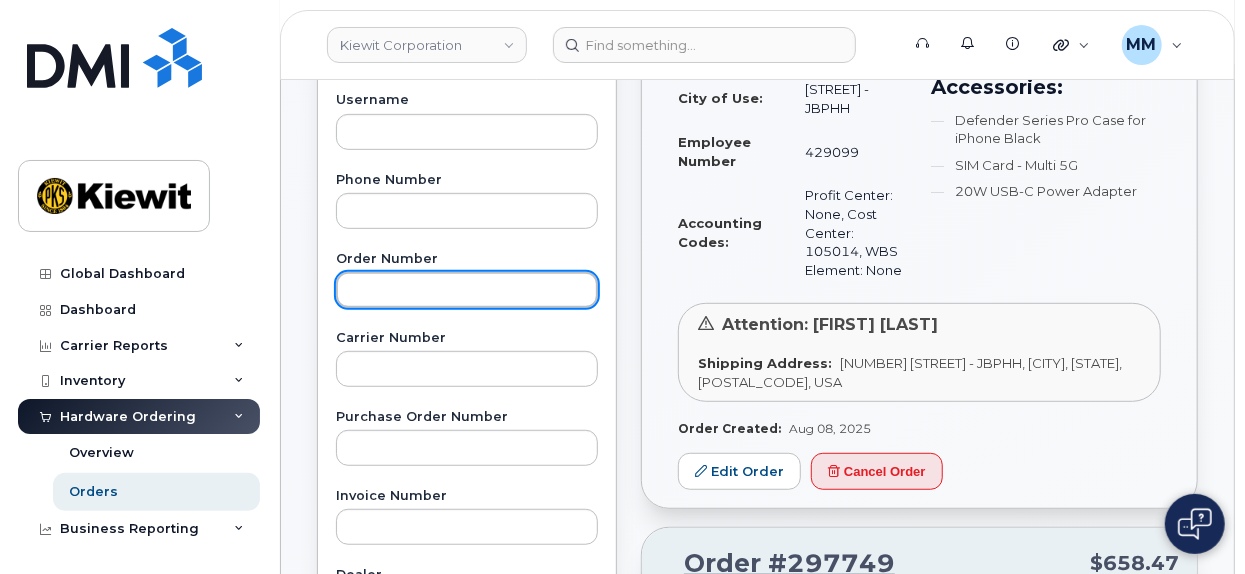 click 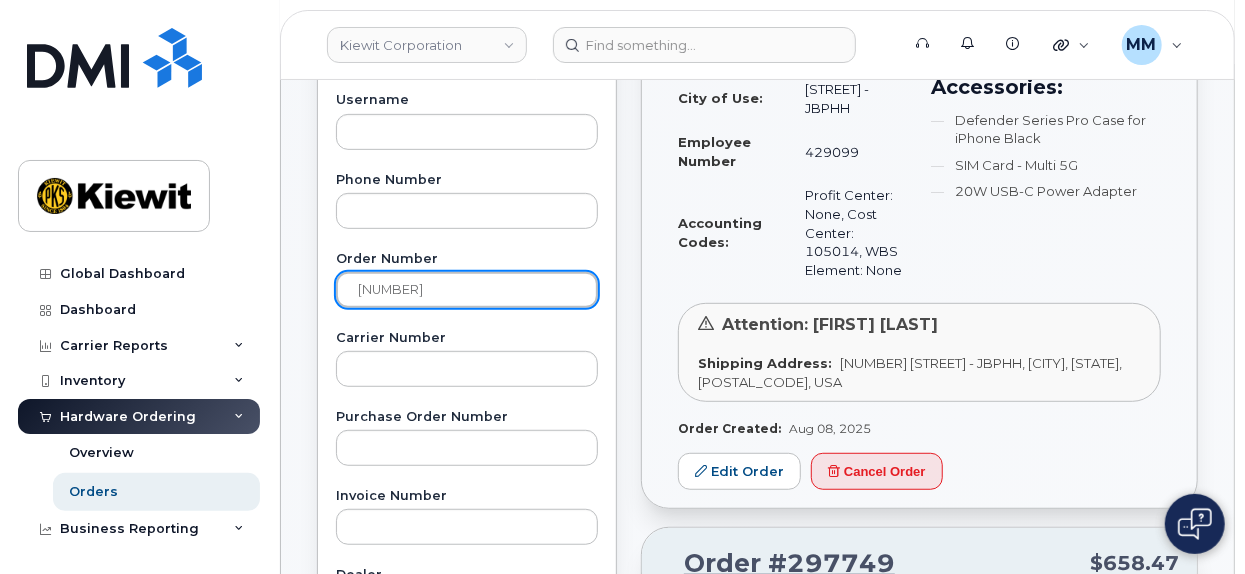 type on "297709" 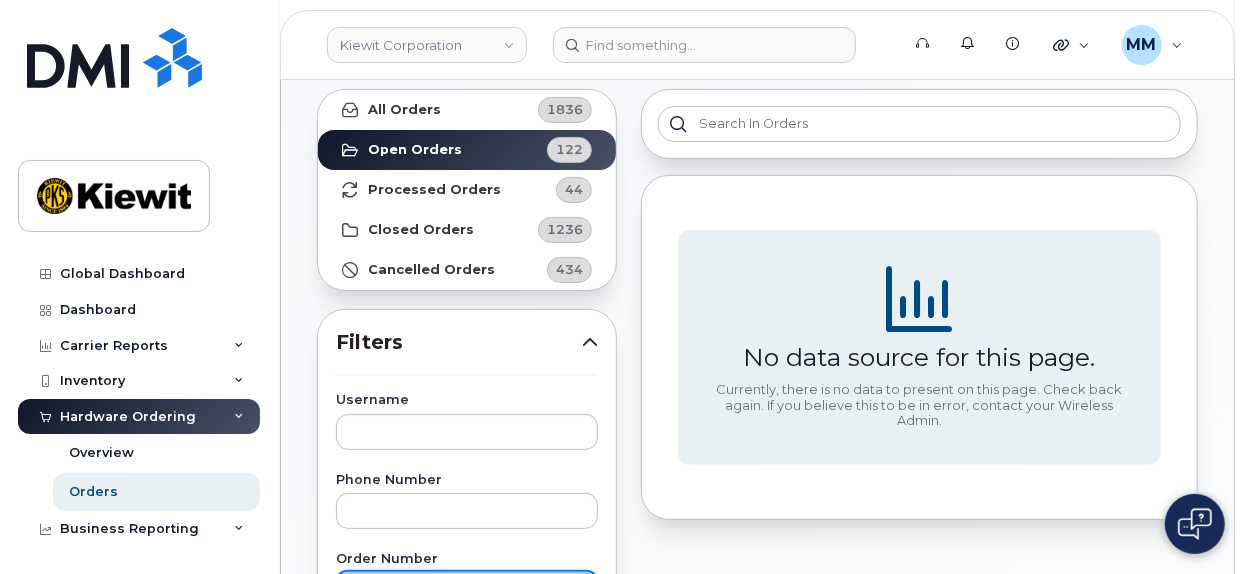 scroll, scrollTop: 100, scrollLeft: 0, axis: vertical 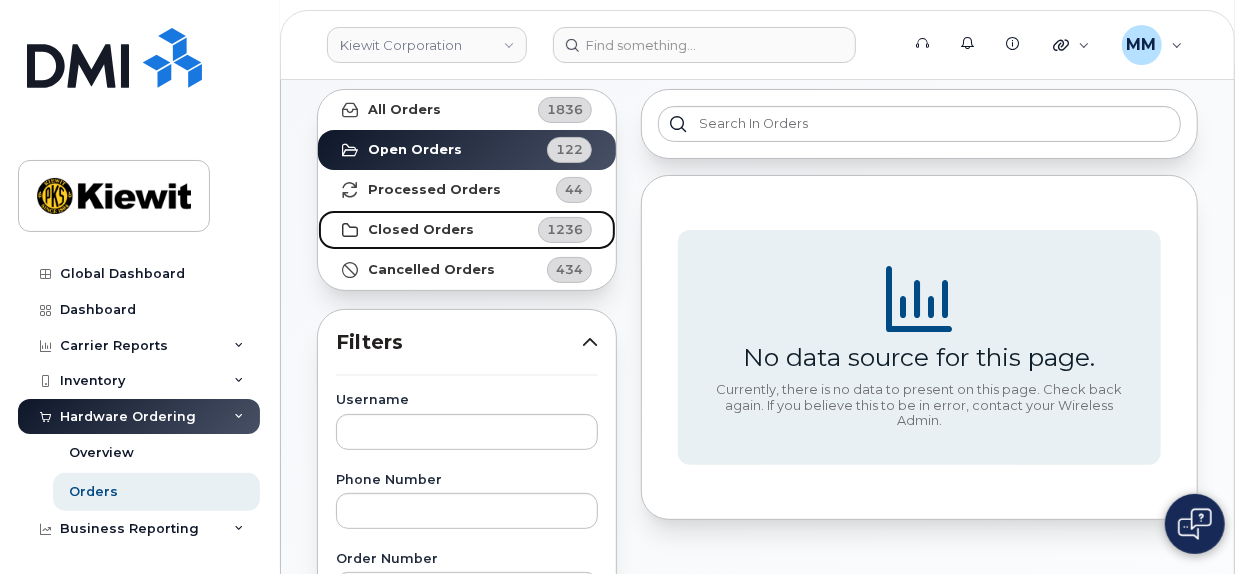 click on "Closed Orders" 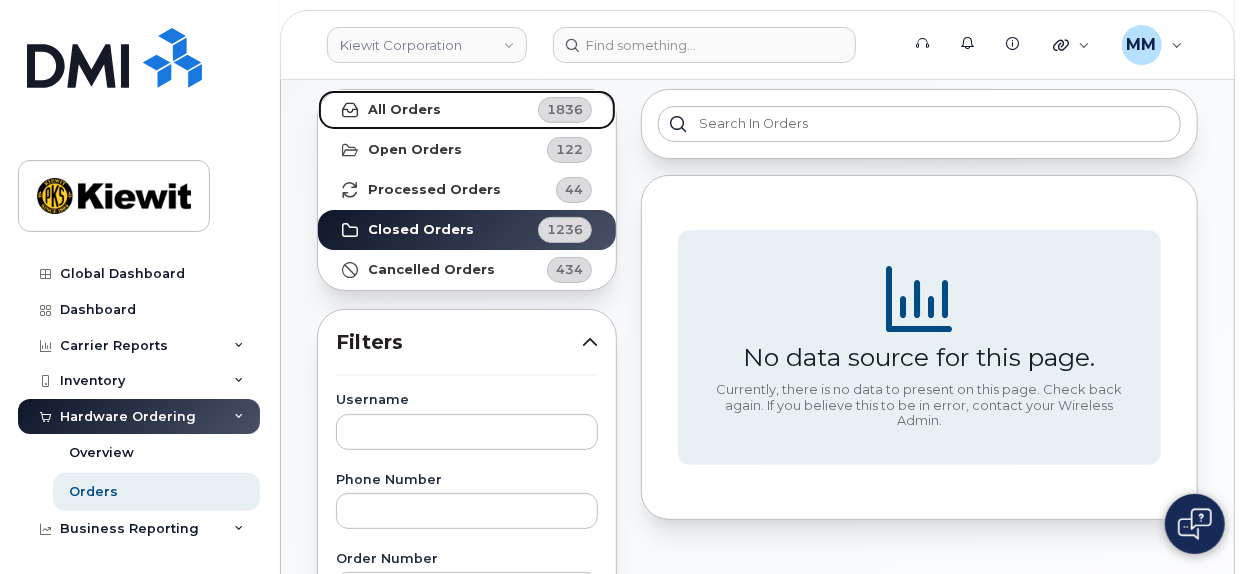 click on "All Orders" 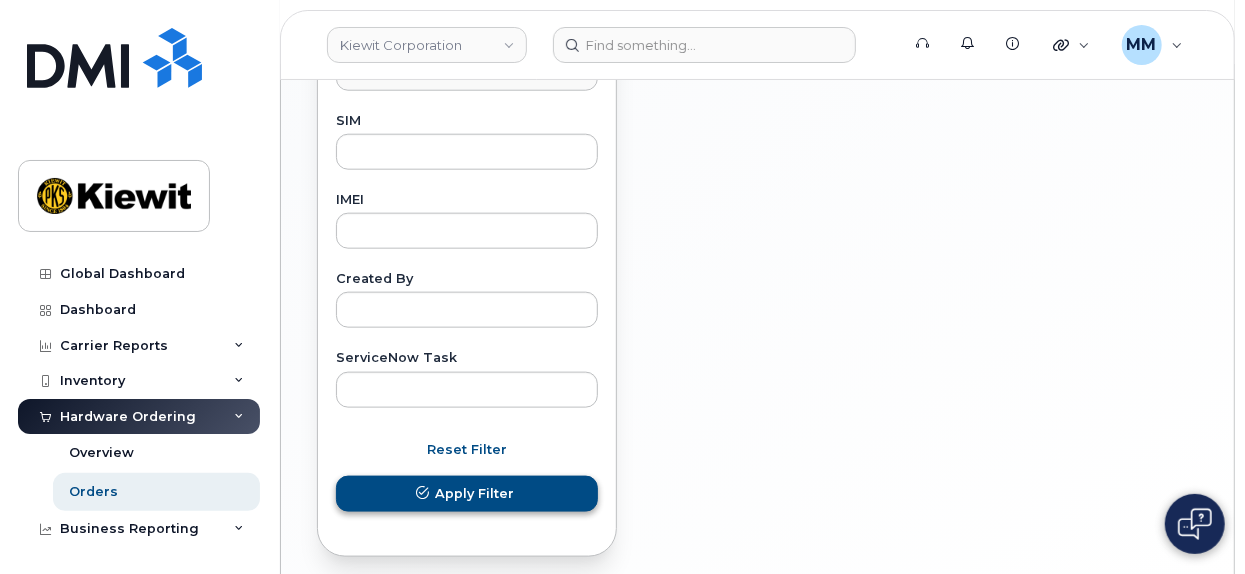 scroll, scrollTop: 1093, scrollLeft: 0, axis: vertical 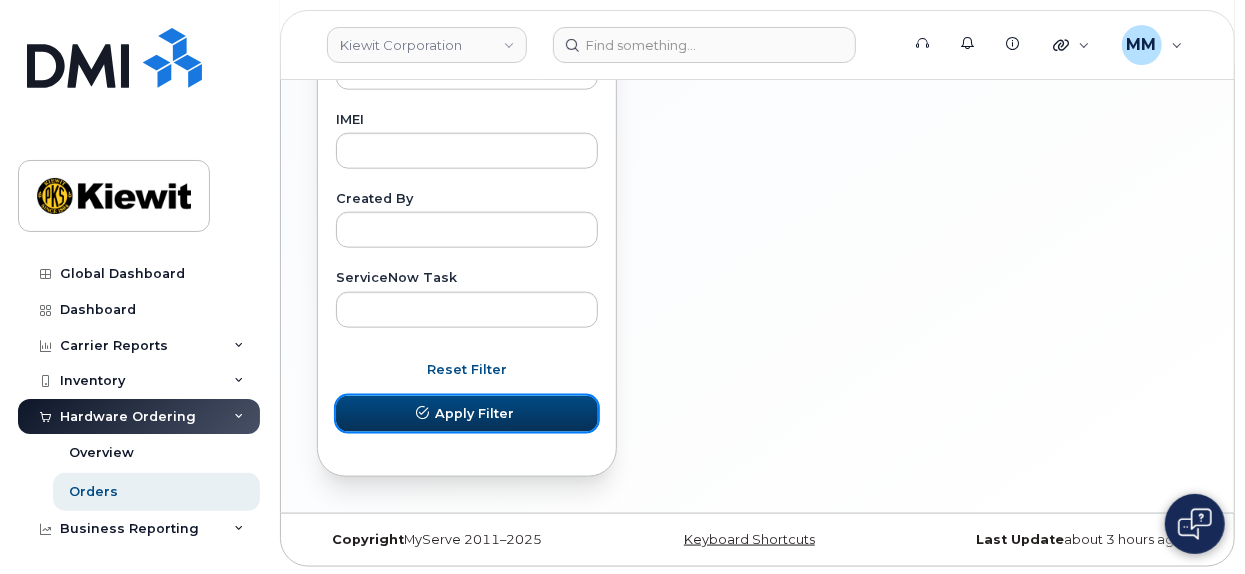 click on "Apply Filter" 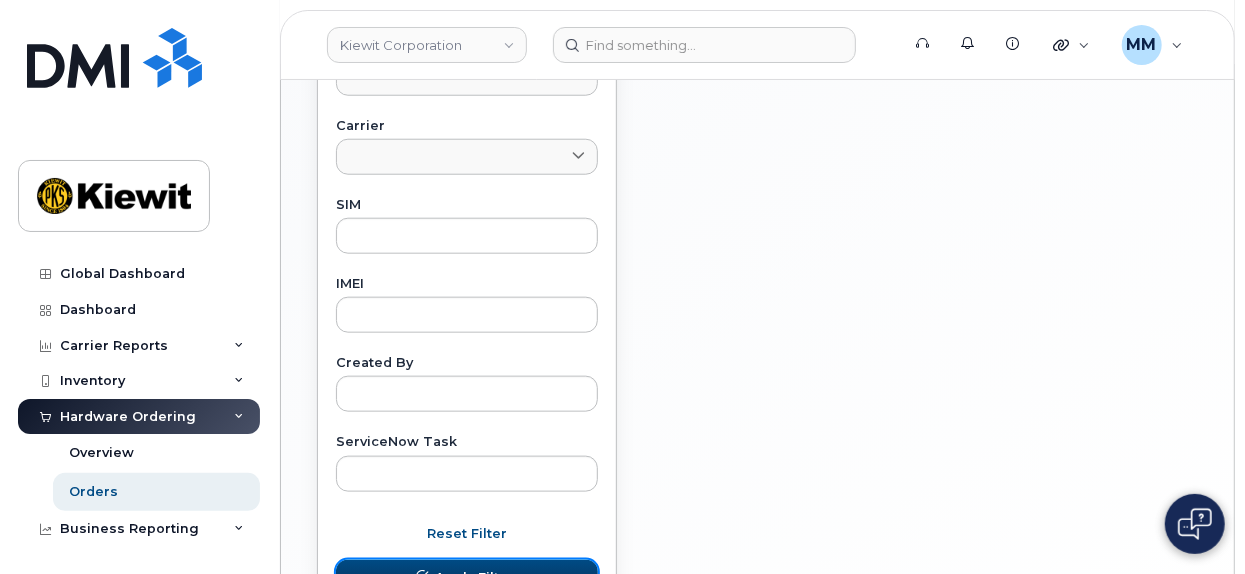 scroll, scrollTop: 1093, scrollLeft: 0, axis: vertical 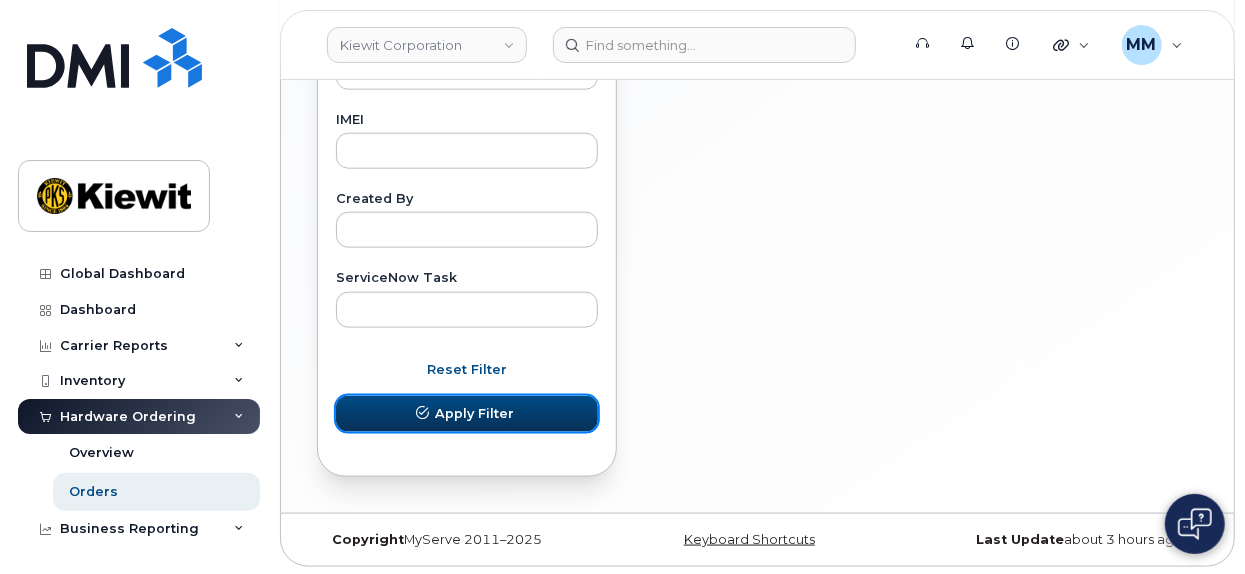 click on "Apply Filter" 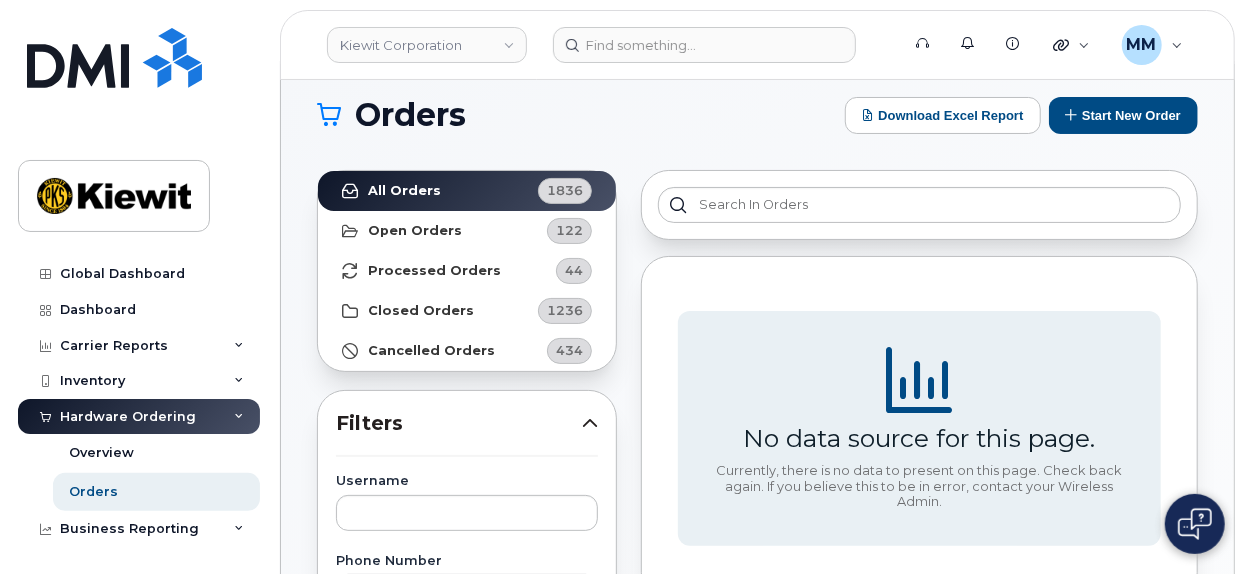 scroll, scrollTop: 0, scrollLeft: 0, axis: both 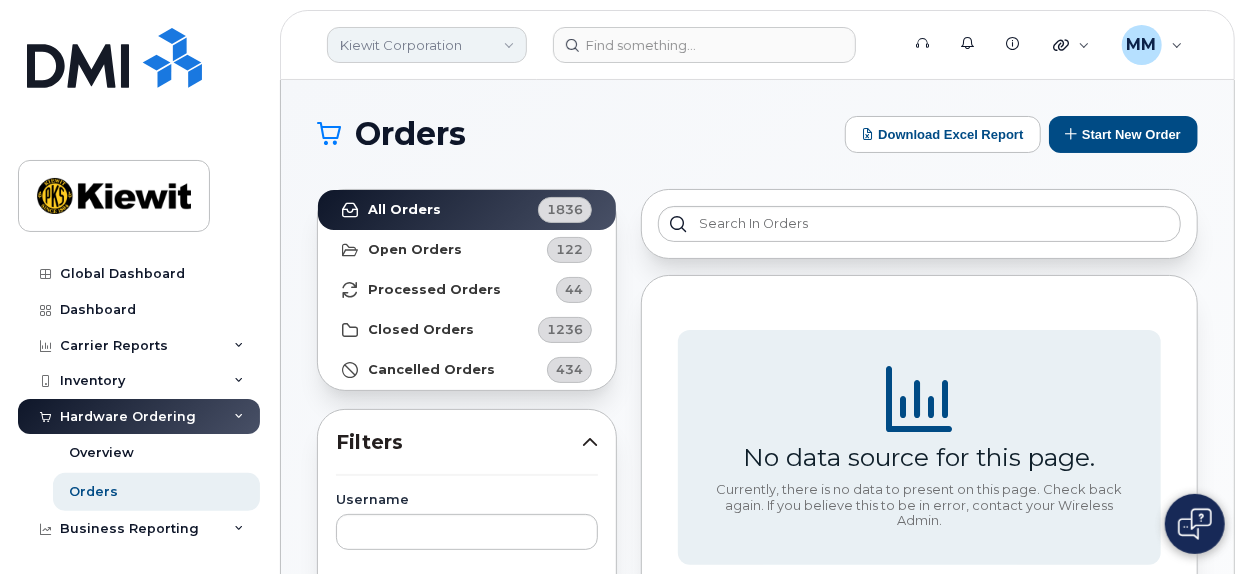 click on "Kiewit Corporation" 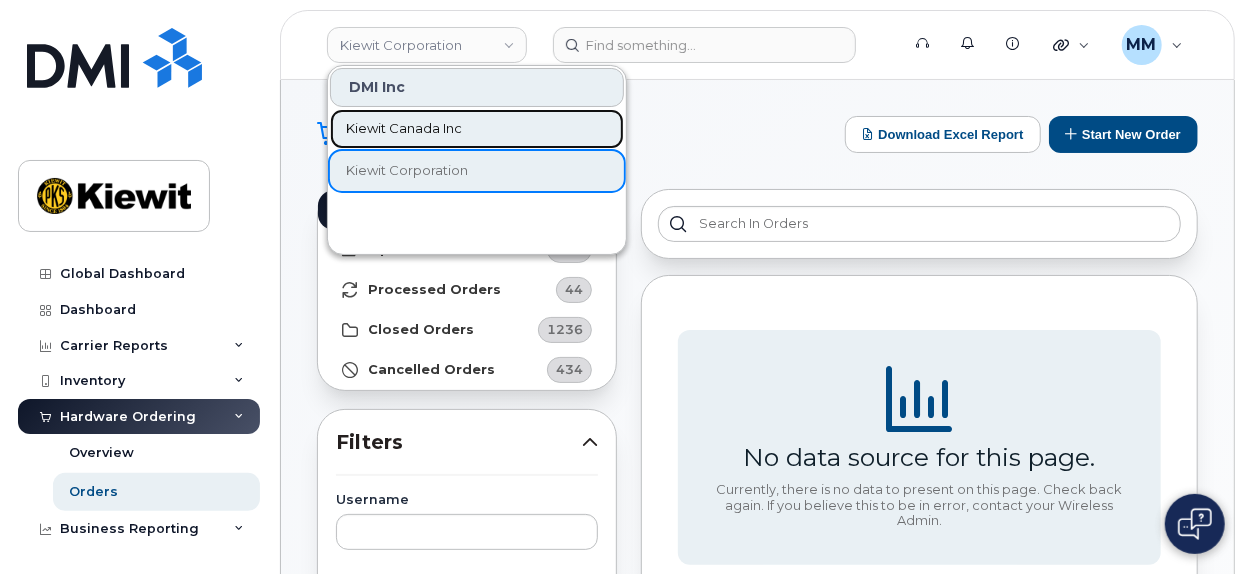 click on "Kiewit Canada Inc" 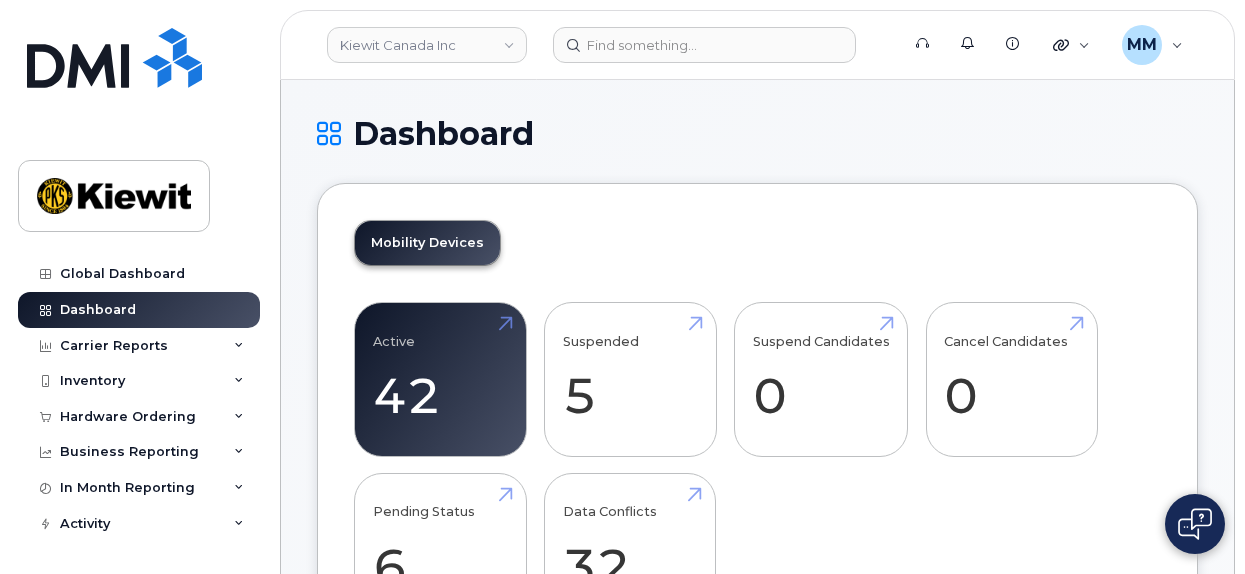 scroll, scrollTop: 0, scrollLeft: 0, axis: both 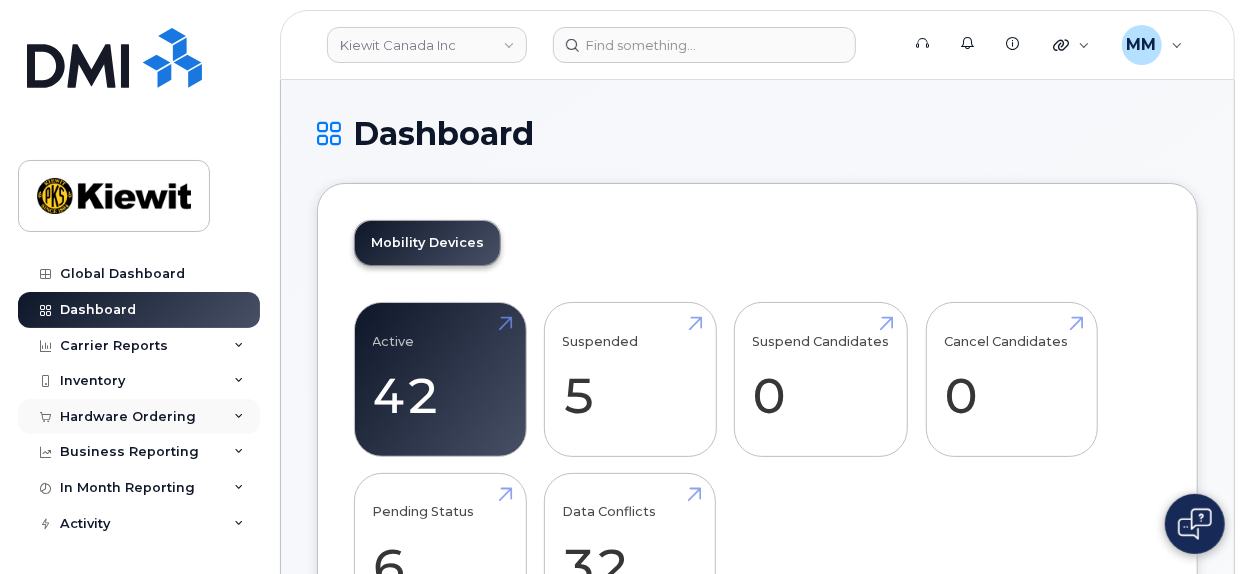 click on "Hardware Ordering" 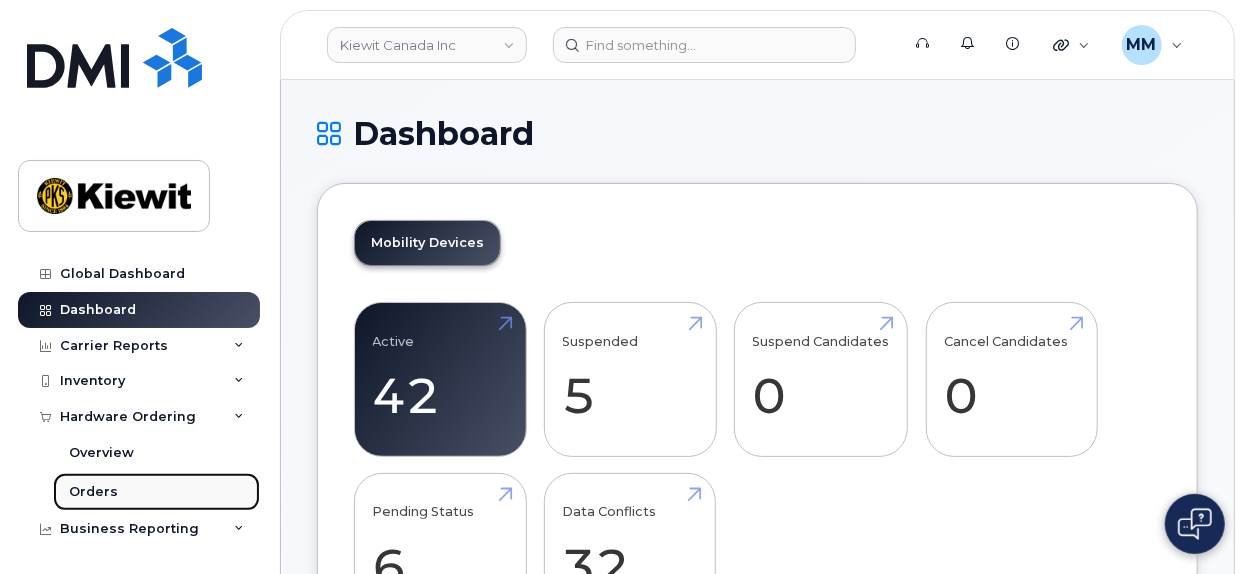 click on "Orders" 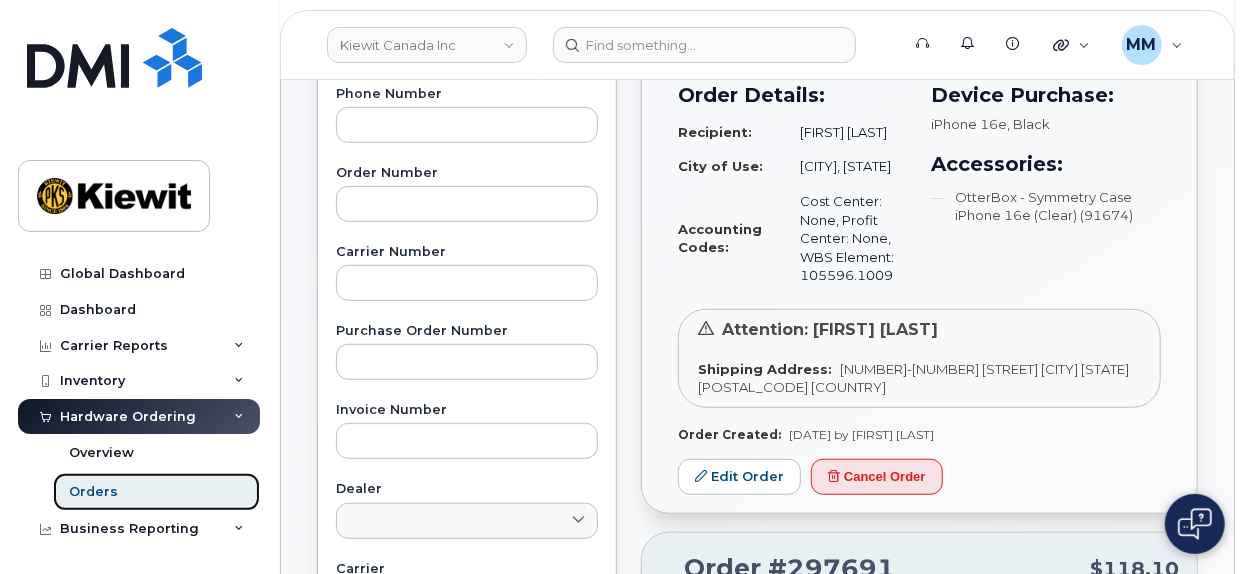 scroll, scrollTop: 600, scrollLeft: 0, axis: vertical 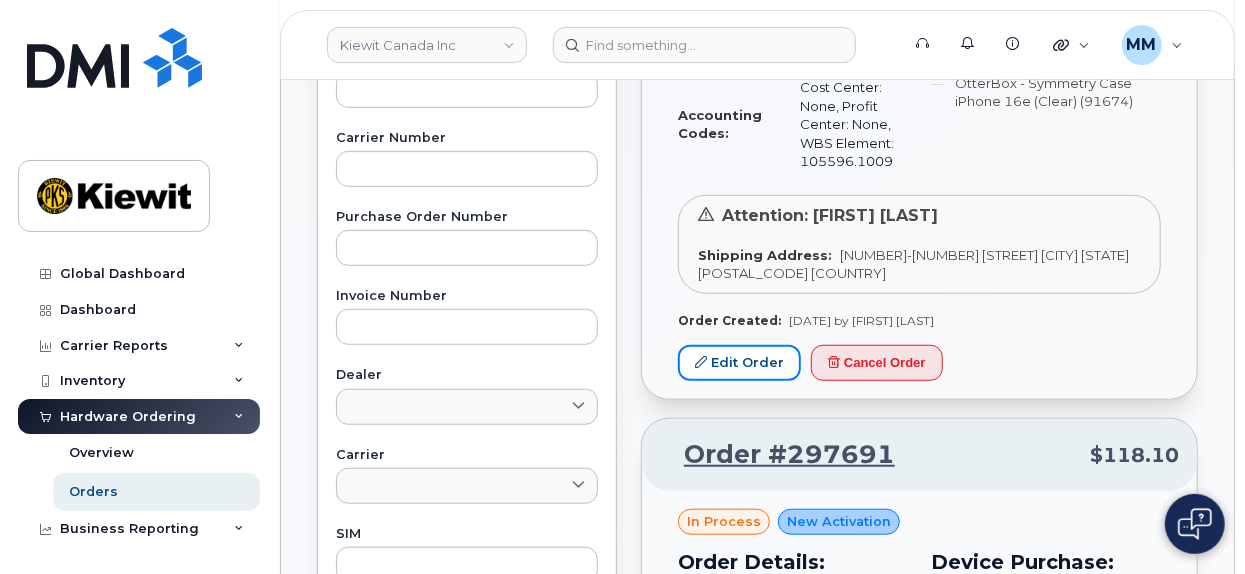 click on "Edit Order" 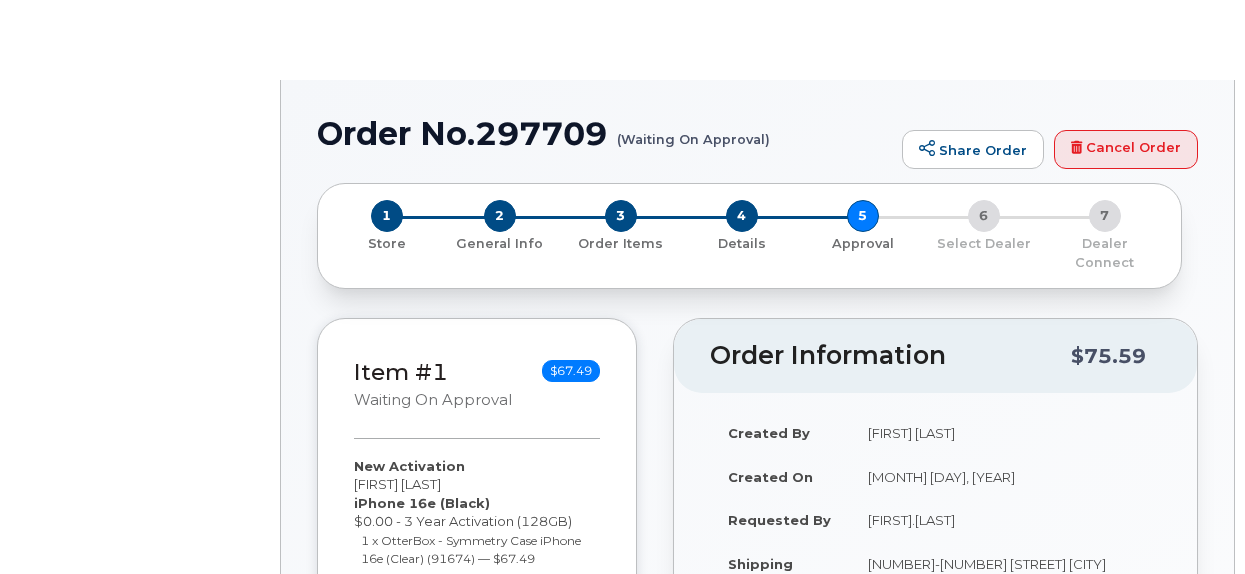 scroll, scrollTop: 0, scrollLeft: 0, axis: both 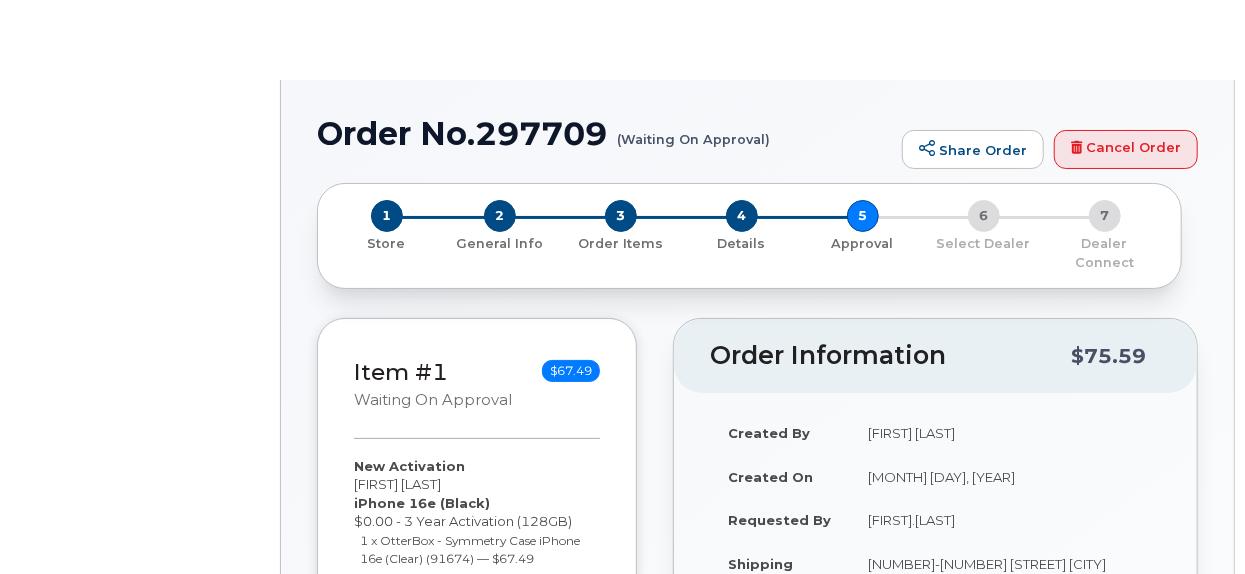 radio on "true" 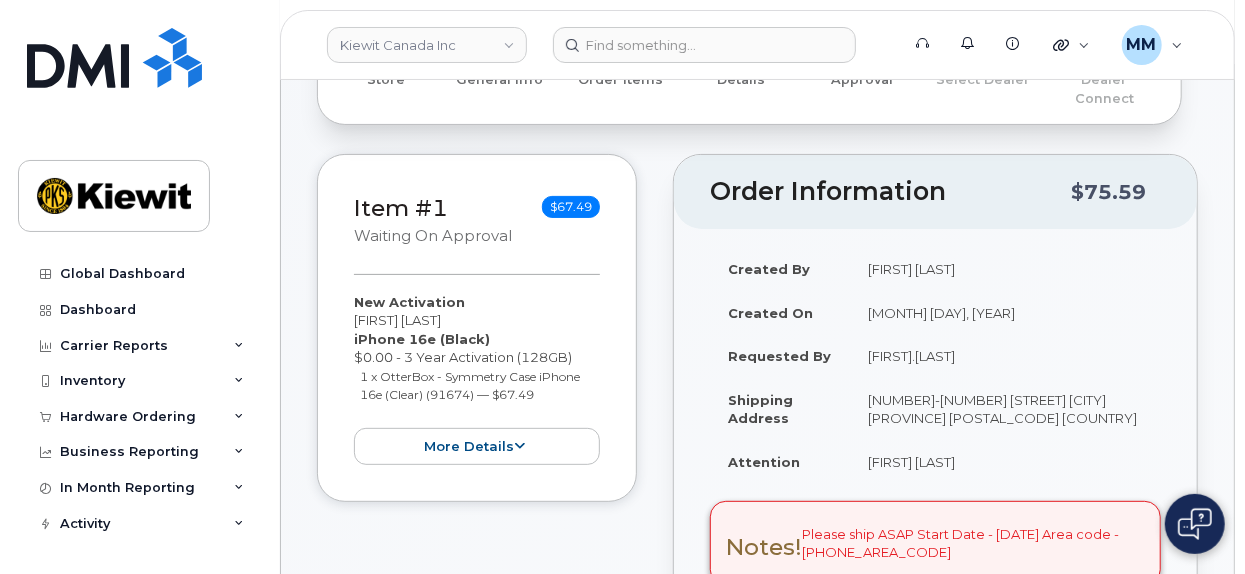 scroll, scrollTop: 200, scrollLeft: 0, axis: vertical 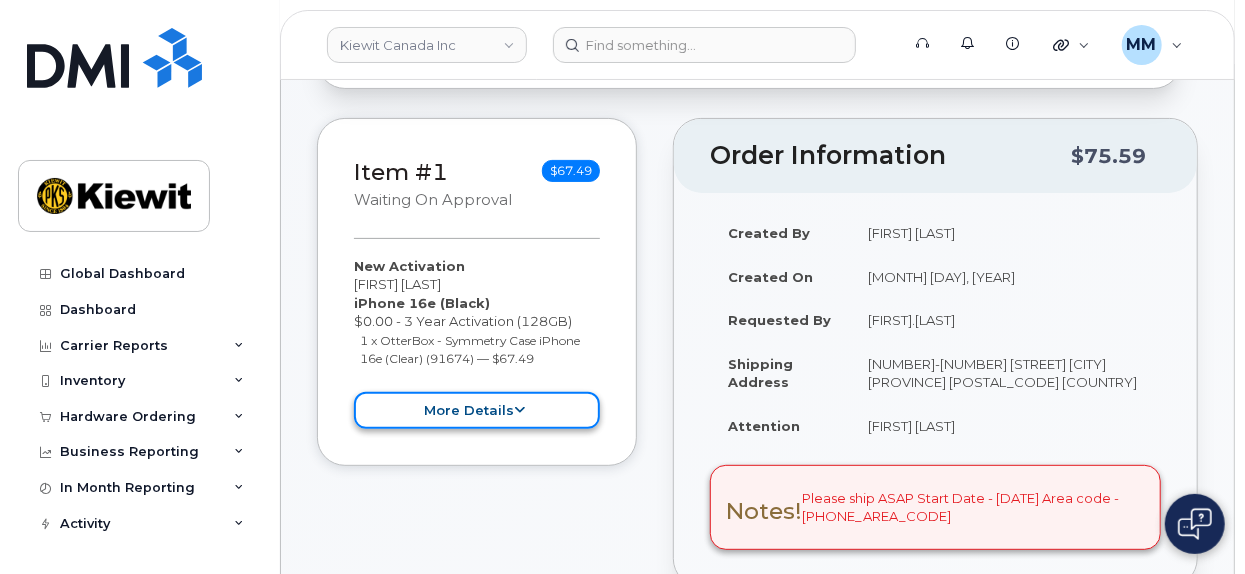 click on "more details" 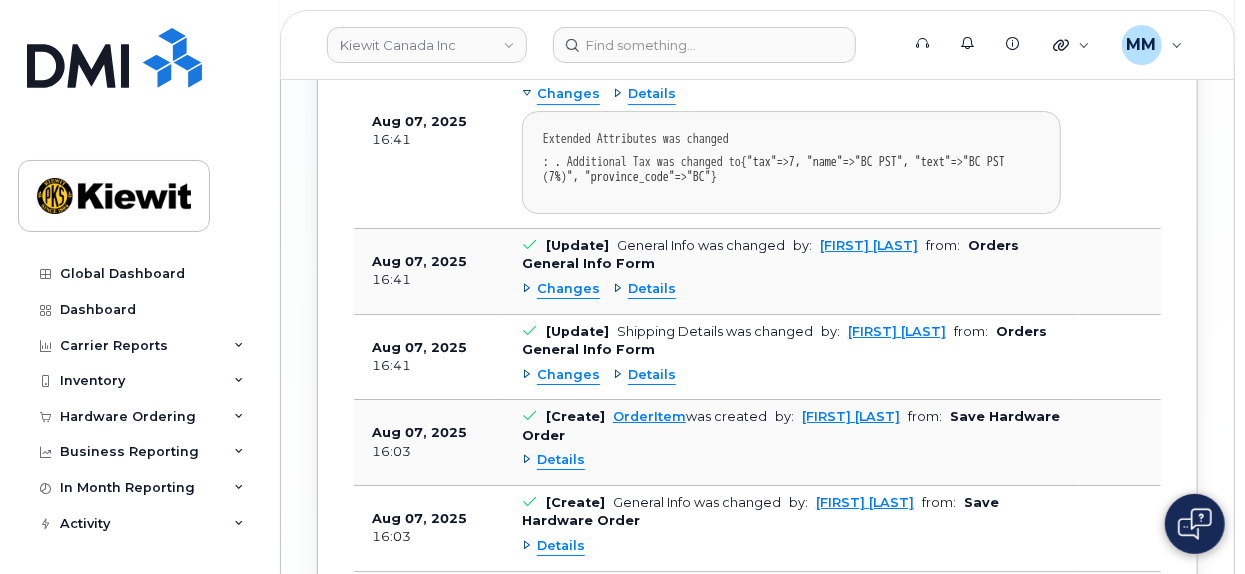 scroll, scrollTop: 3352, scrollLeft: 0, axis: vertical 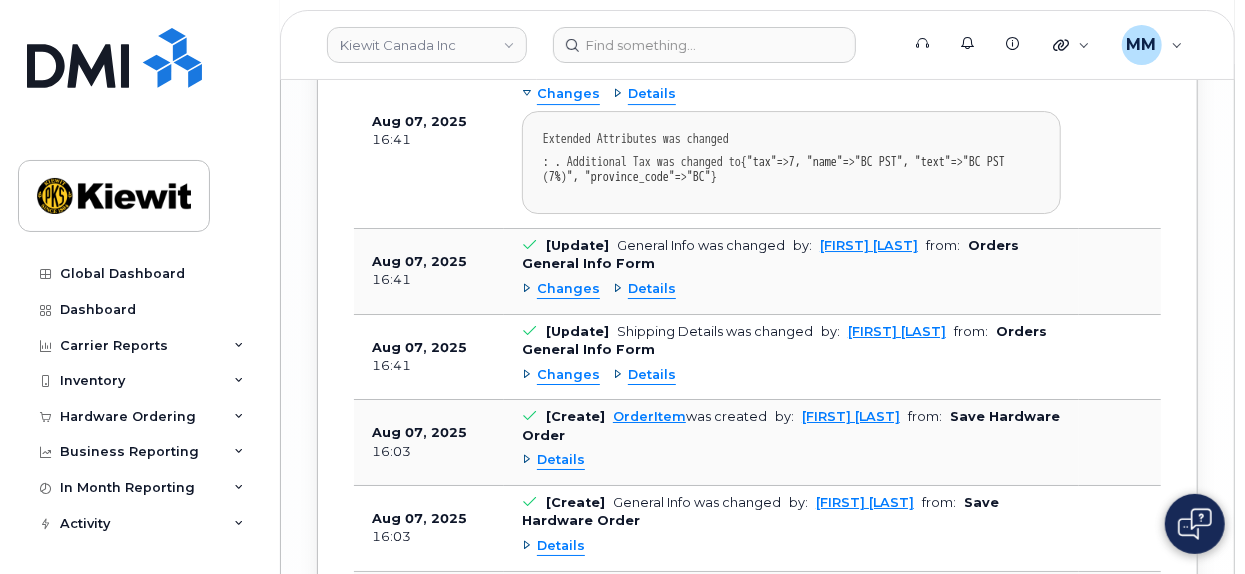 click on "Details" 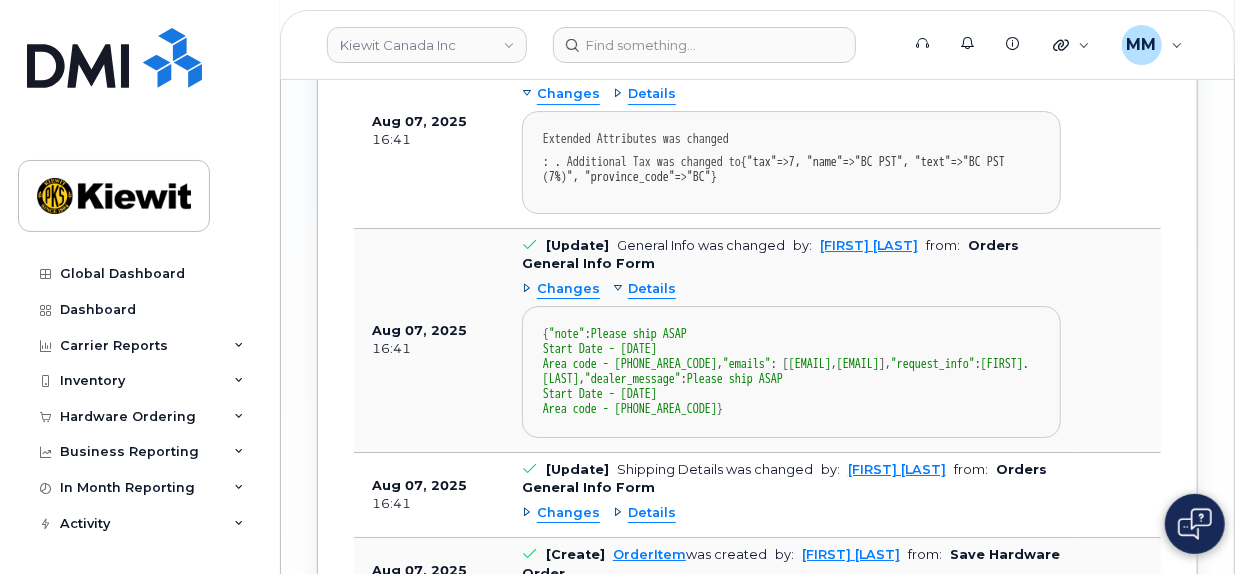click on "Details" 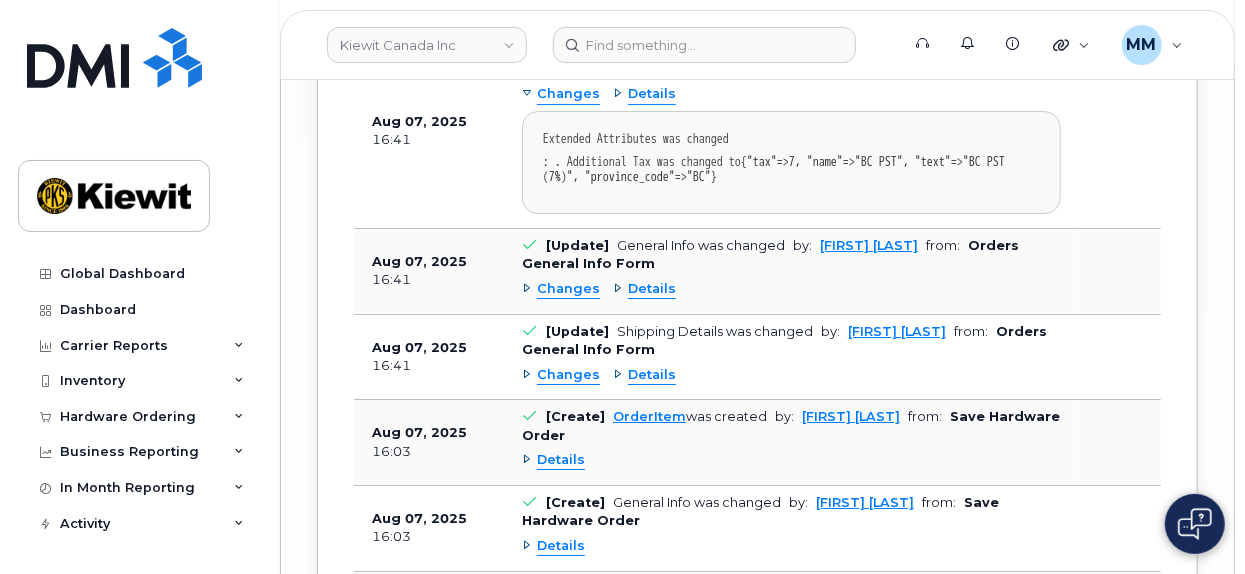 click on "Changes" 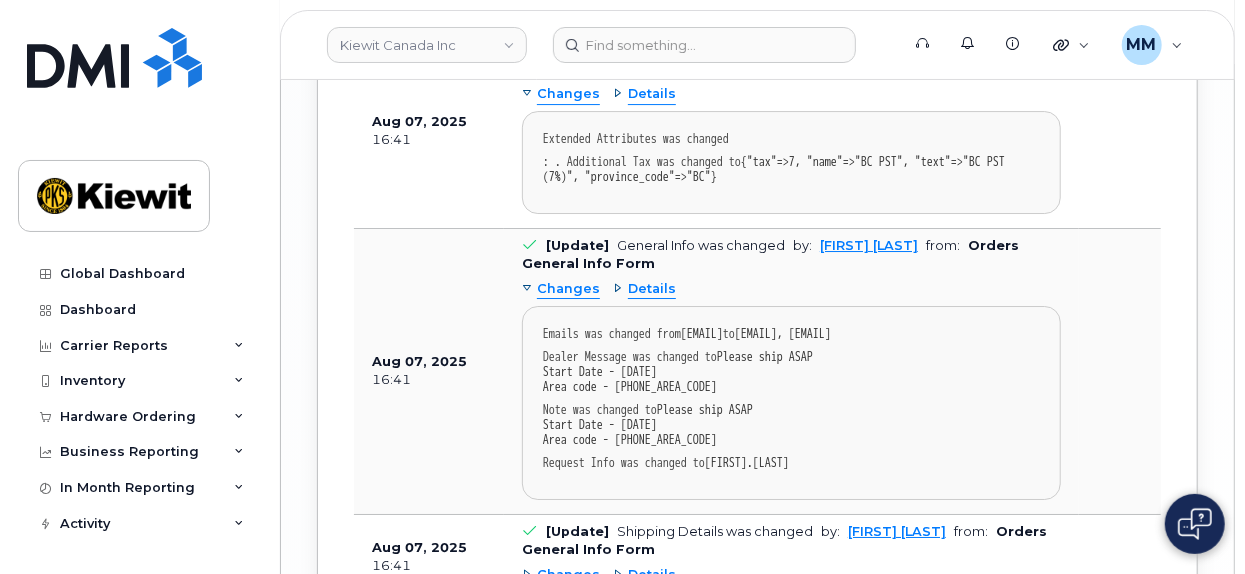 click on "Changes" 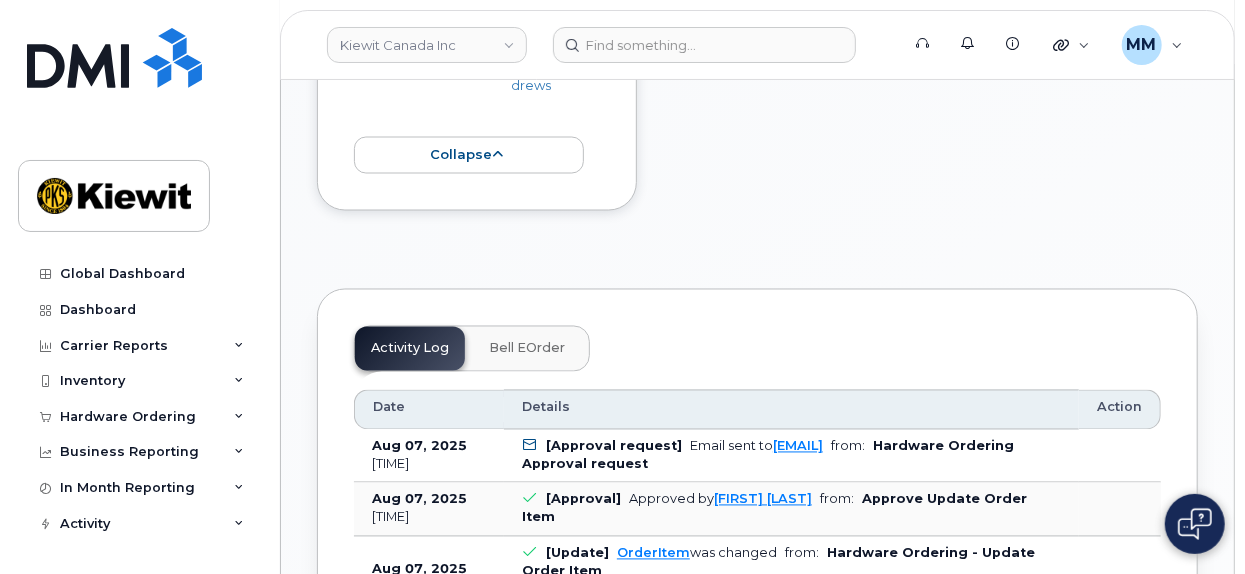 scroll, scrollTop: 1652, scrollLeft: 0, axis: vertical 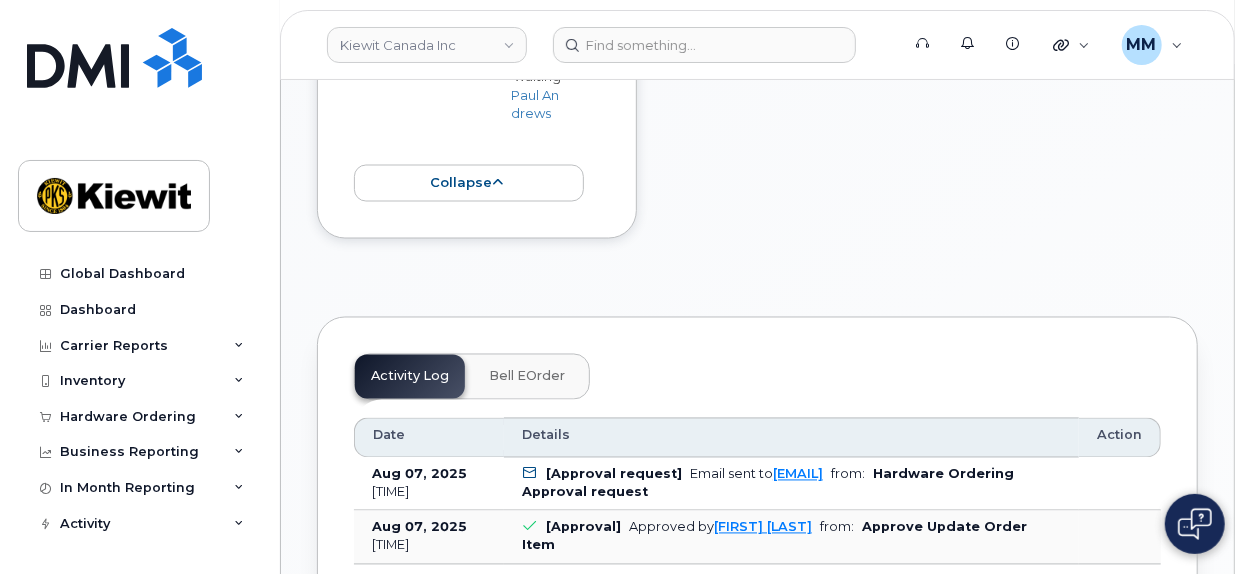 click on "Bell eOrder" 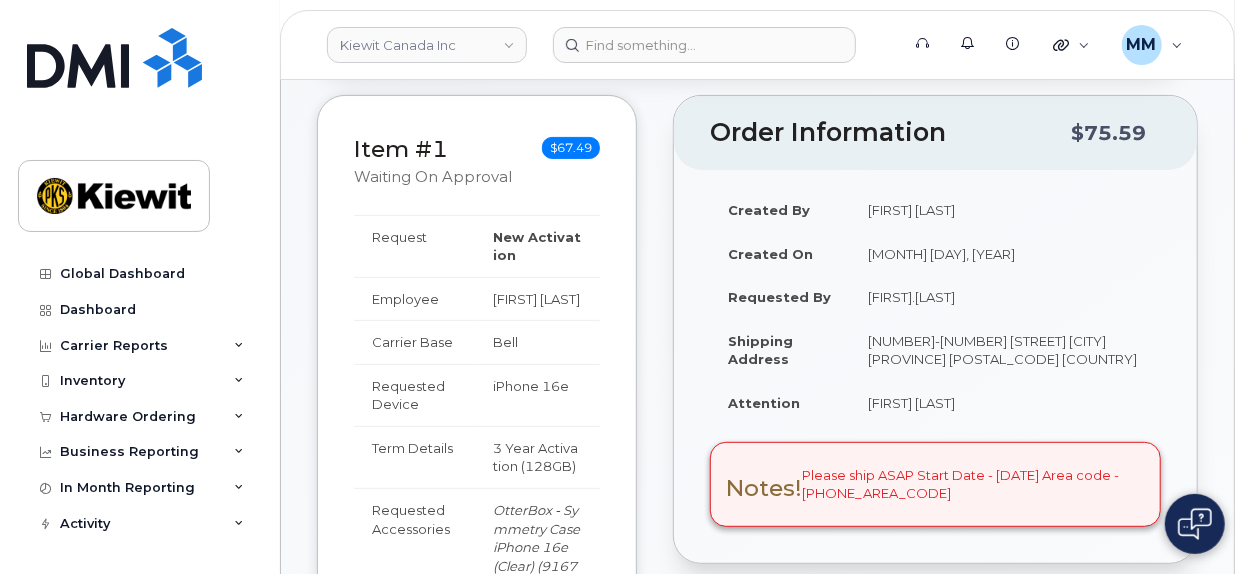 scroll, scrollTop: 152, scrollLeft: 0, axis: vertical 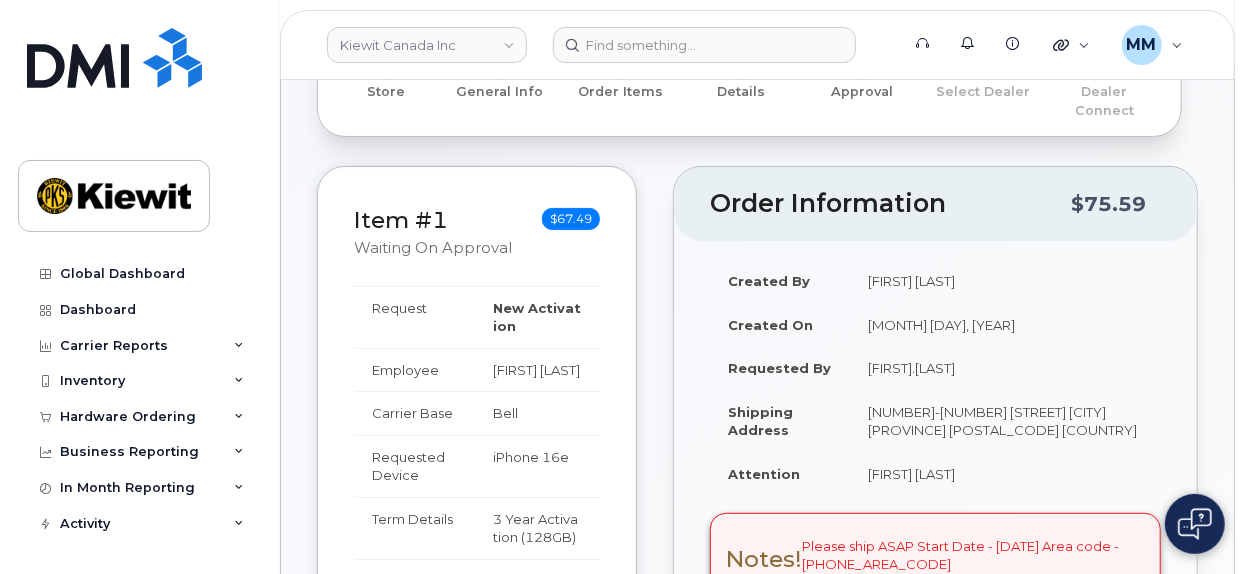 click on "[FIRST] [LAST]" 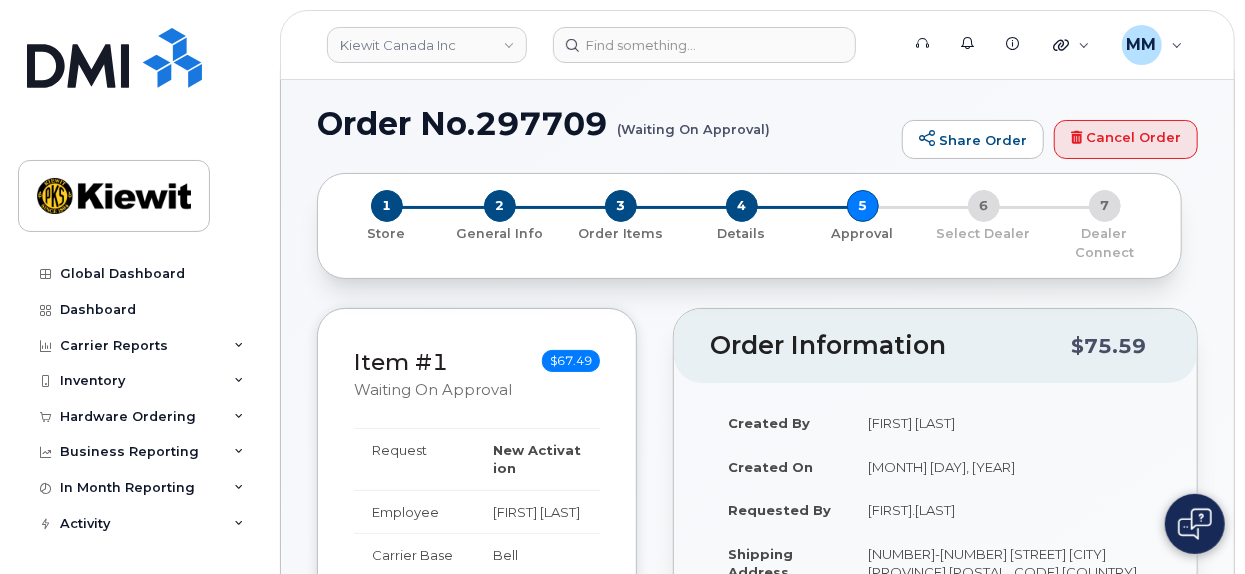 scroll, scrollTop: 0, scrollLeft: 0, axis: both 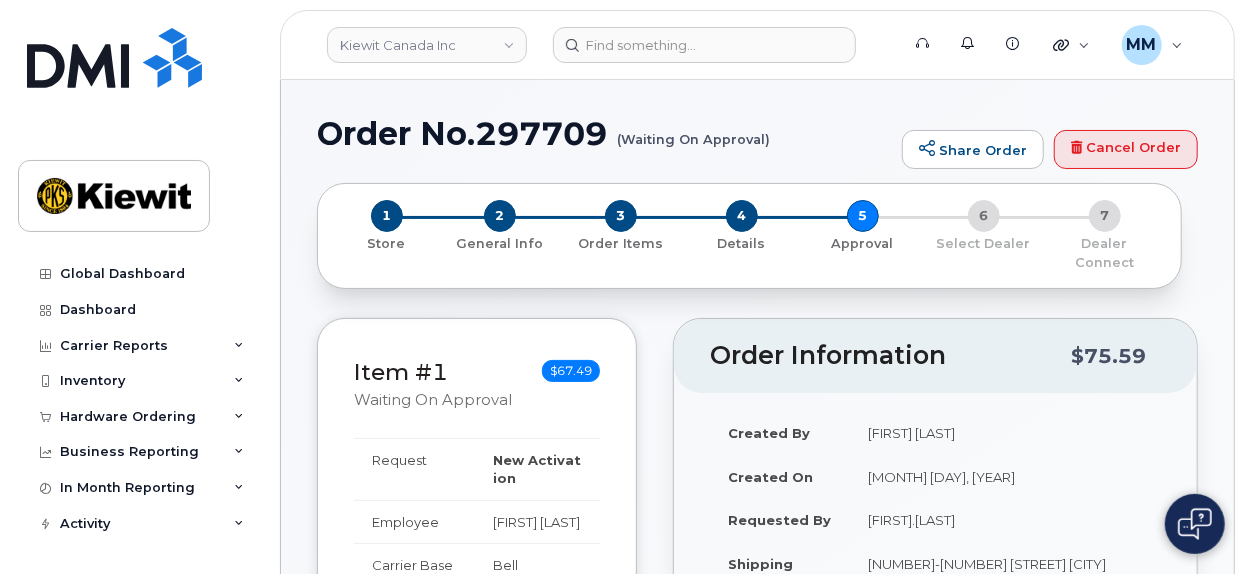 click 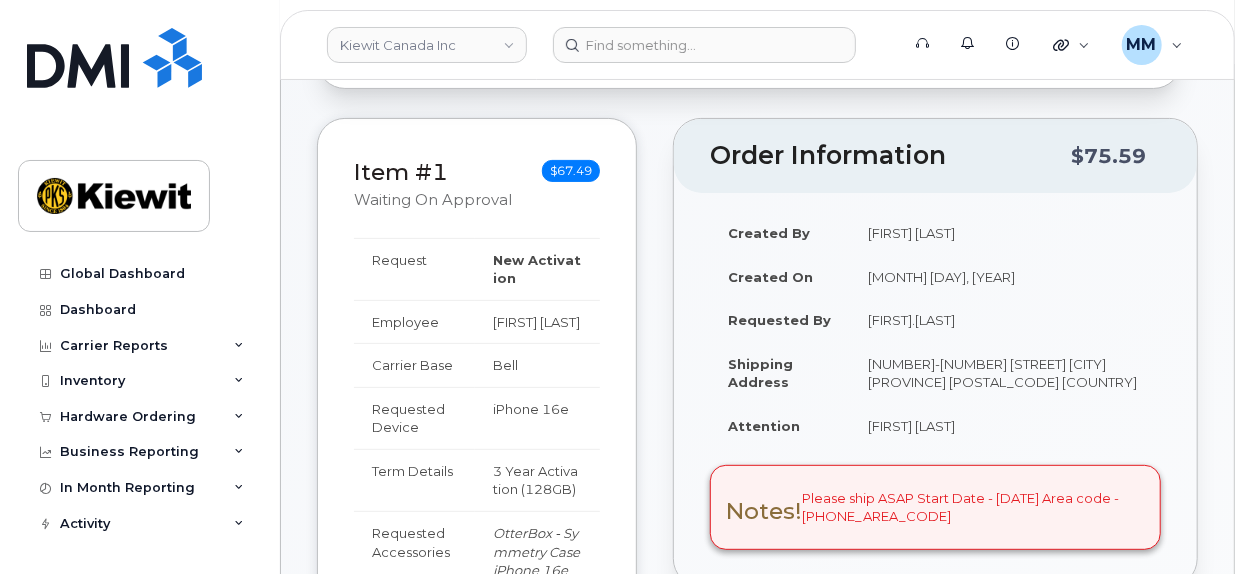 scroll, scrollTop: 0, scrollLeft: 0, axis: both 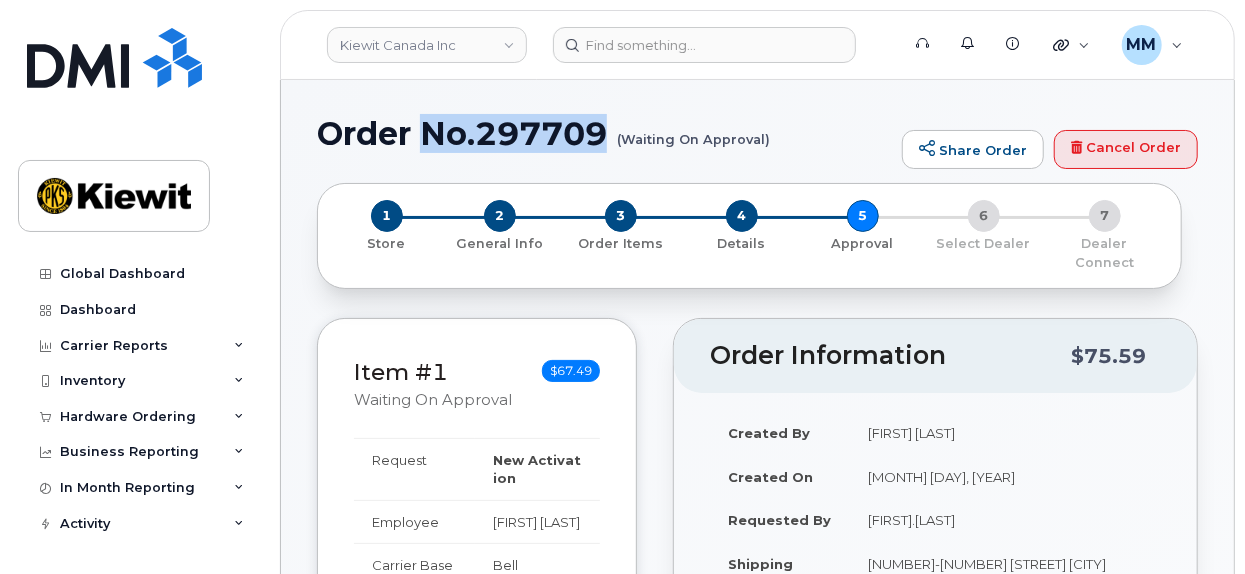 drag, startPoint x: 614, startPoint y: 133, endPoint x: 432, endPoint y: 135, distance: 182.01099 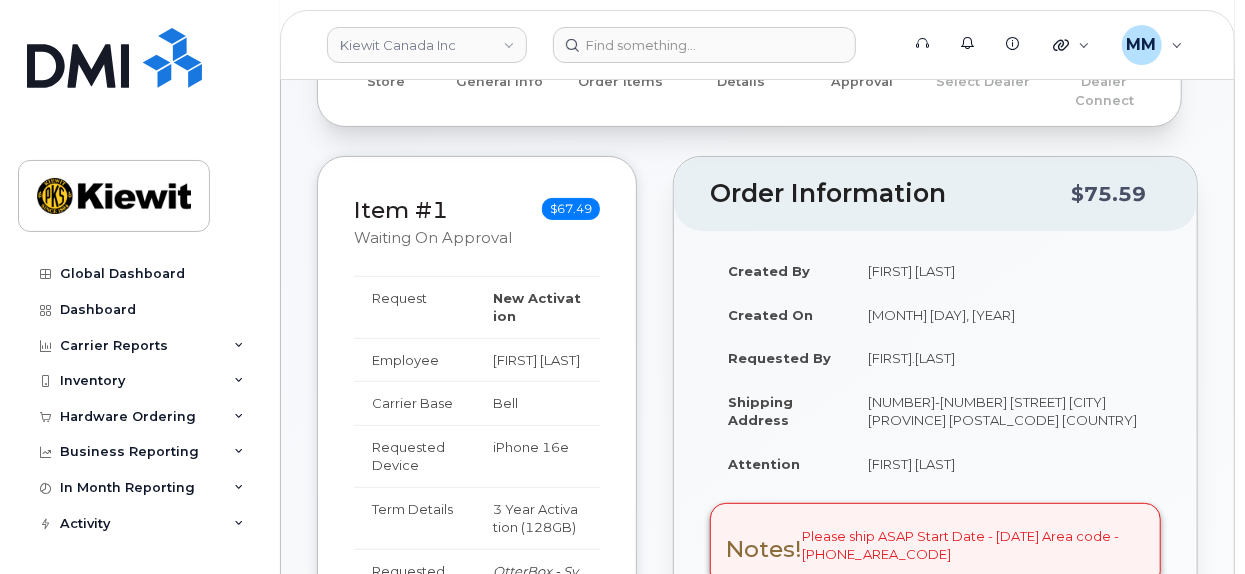 scroll, scrollTop: 200, scrollLeft: 0, axis: vertical 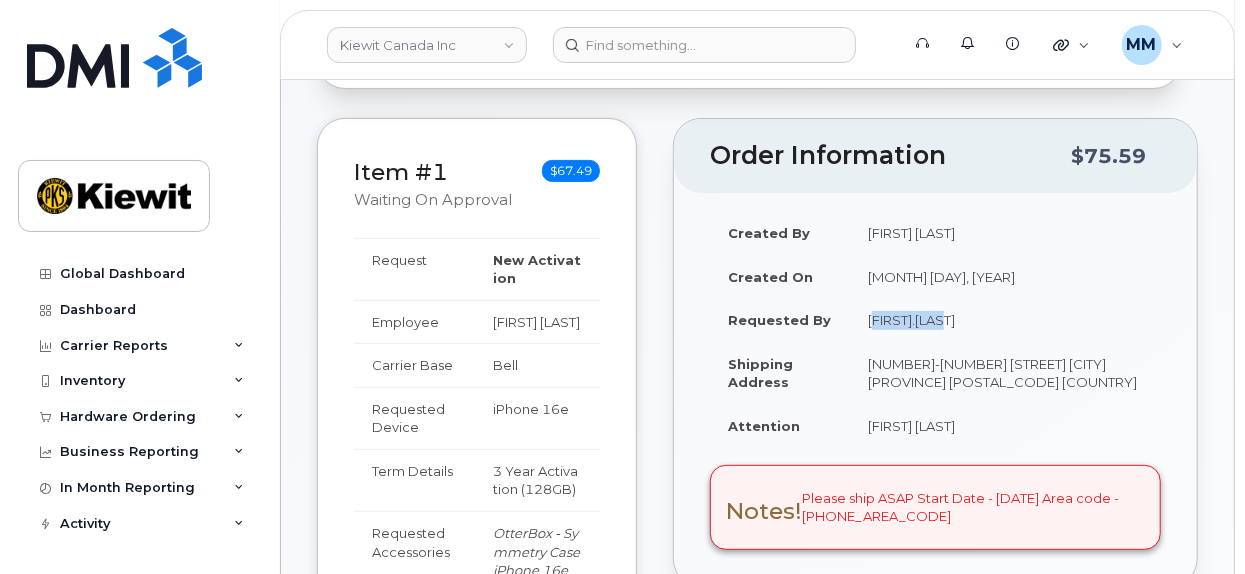 drag, startPoint x: 951, startPoint y: 298, endPoint x: 869, endPoint y: 293, distance: 82.1523 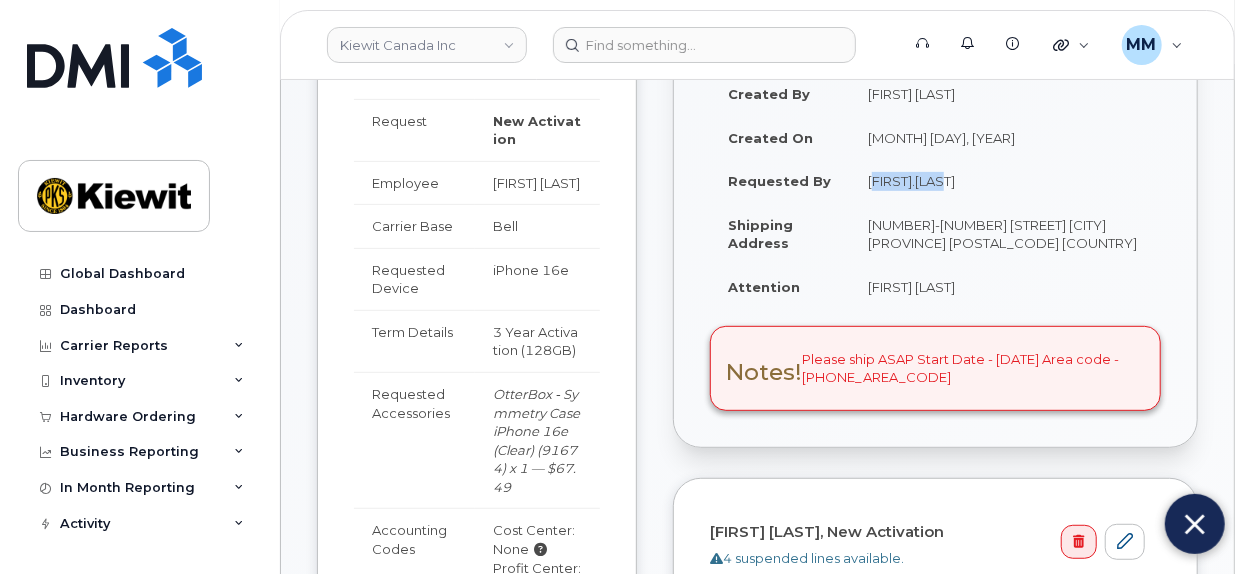 scroll, scrollTop: 400, scrollLeft: 0, axis: vertical 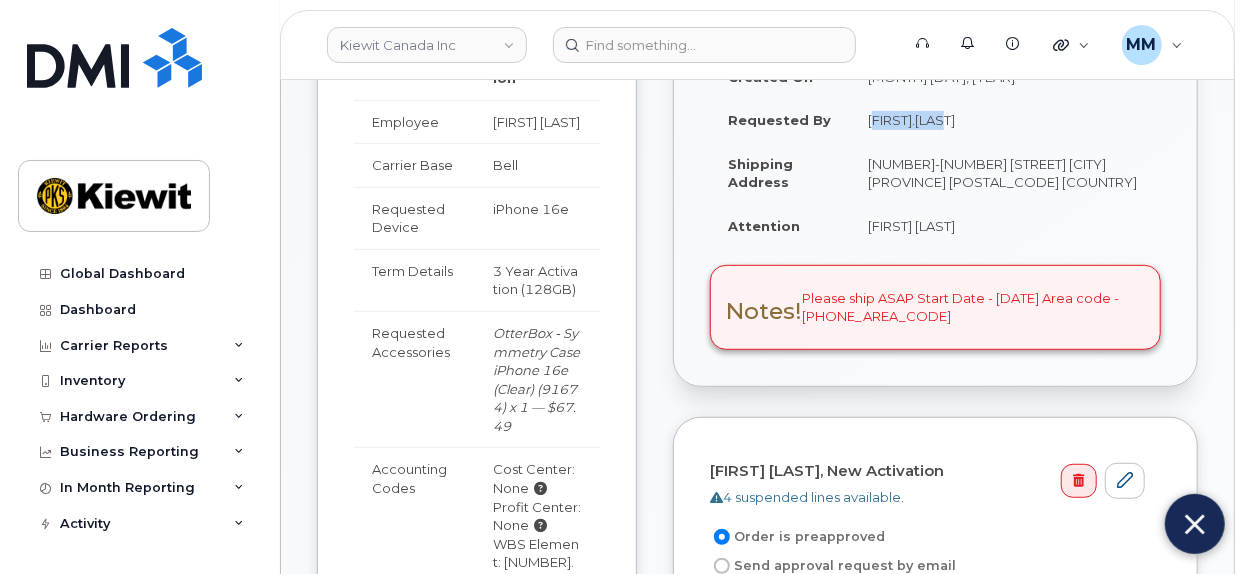 click 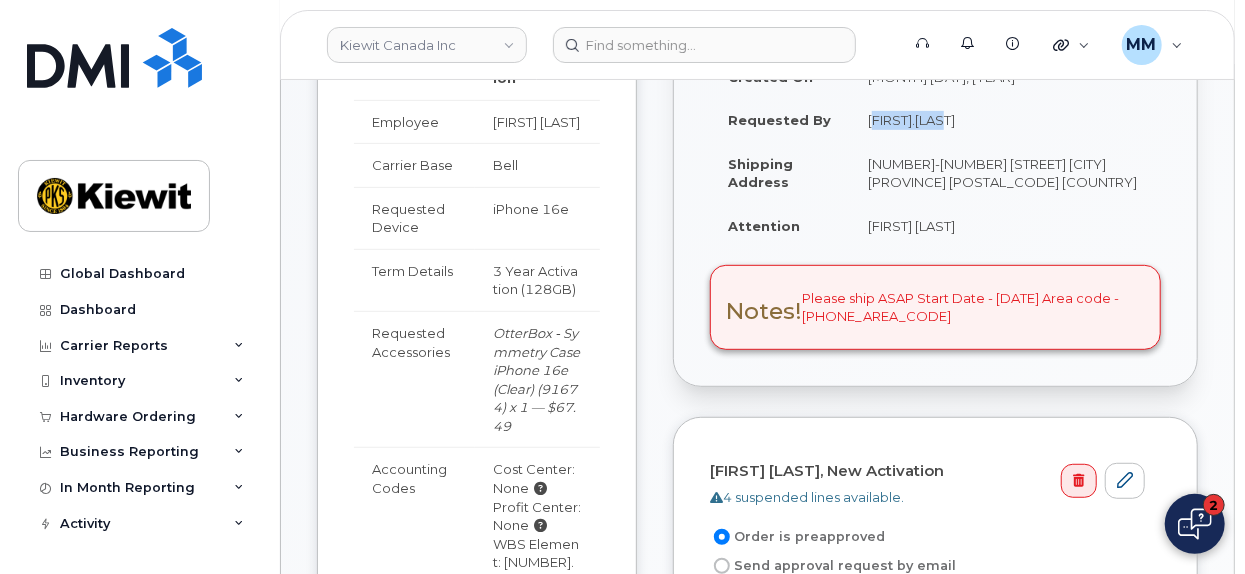 click 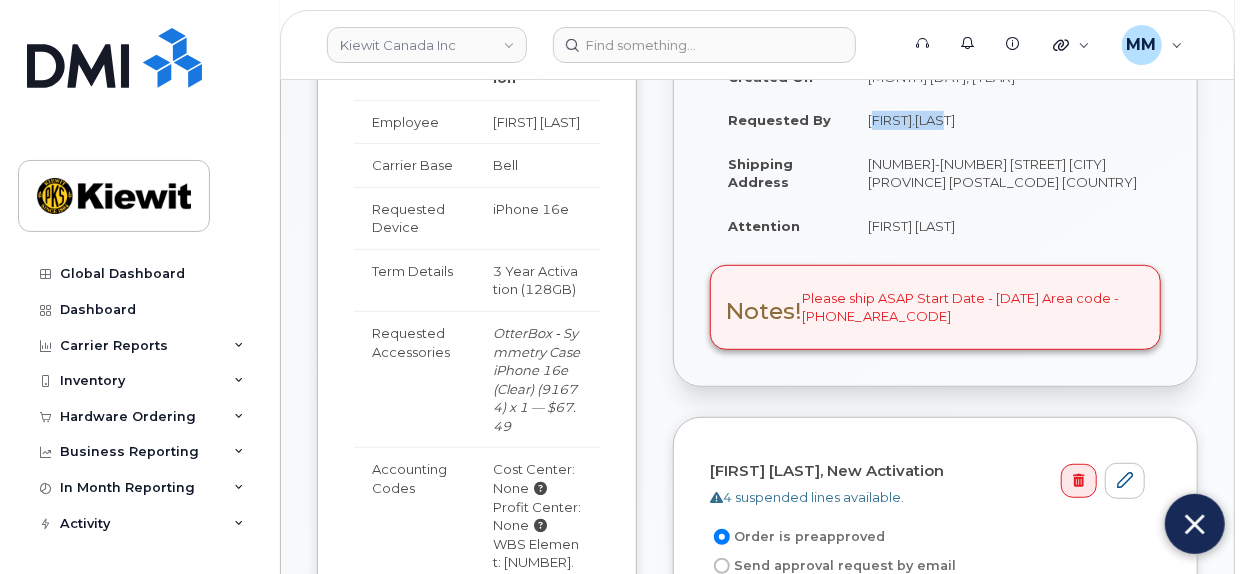 click 